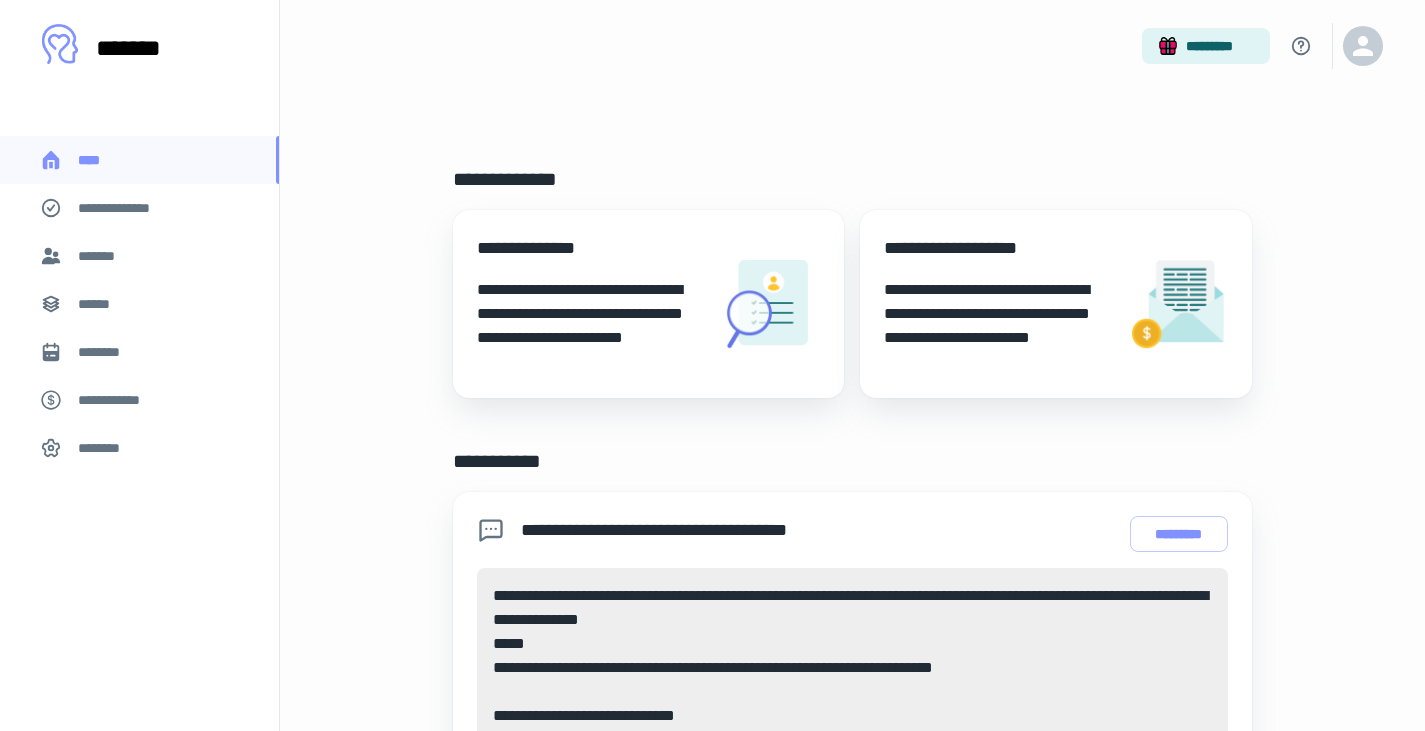 scroll, scrollTop: 0, scrollLeft: 0, axis: both 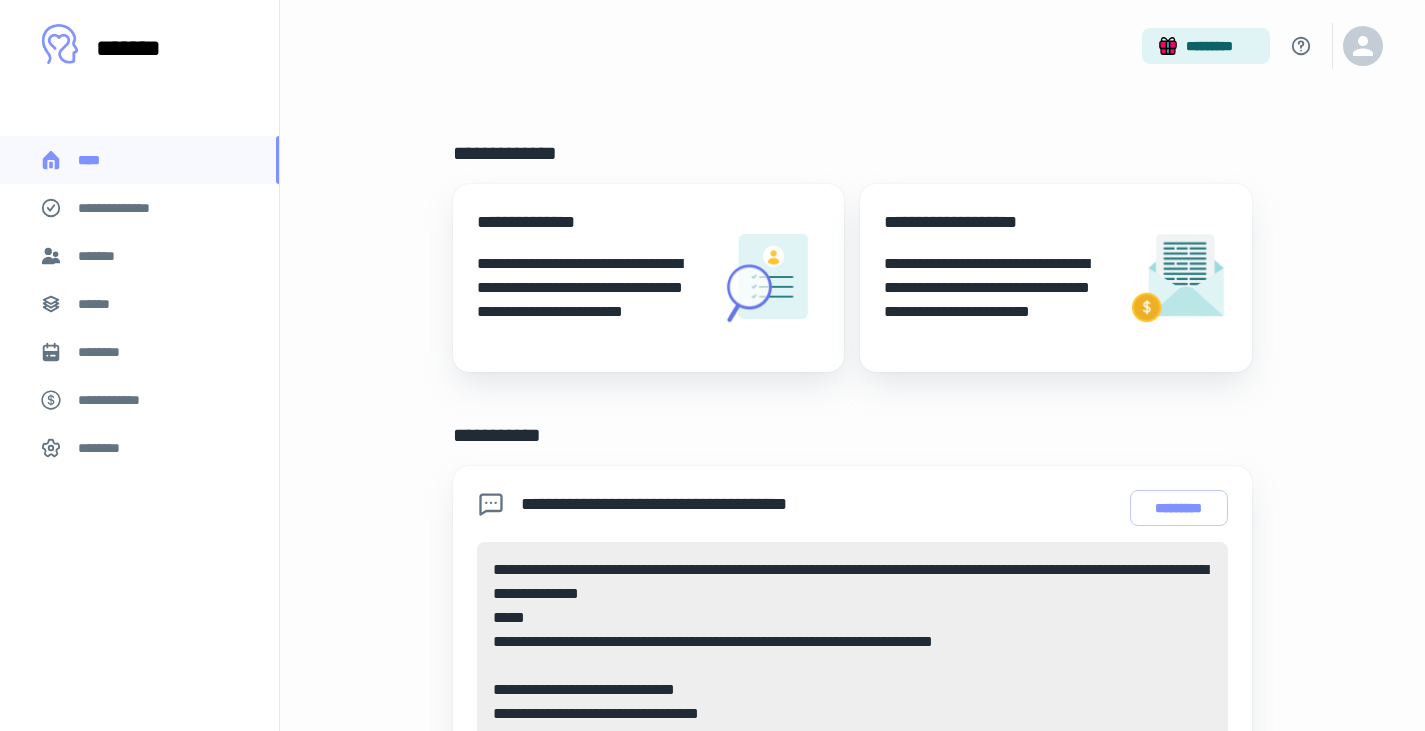 click on "*******" at bounding box center [139, 256] 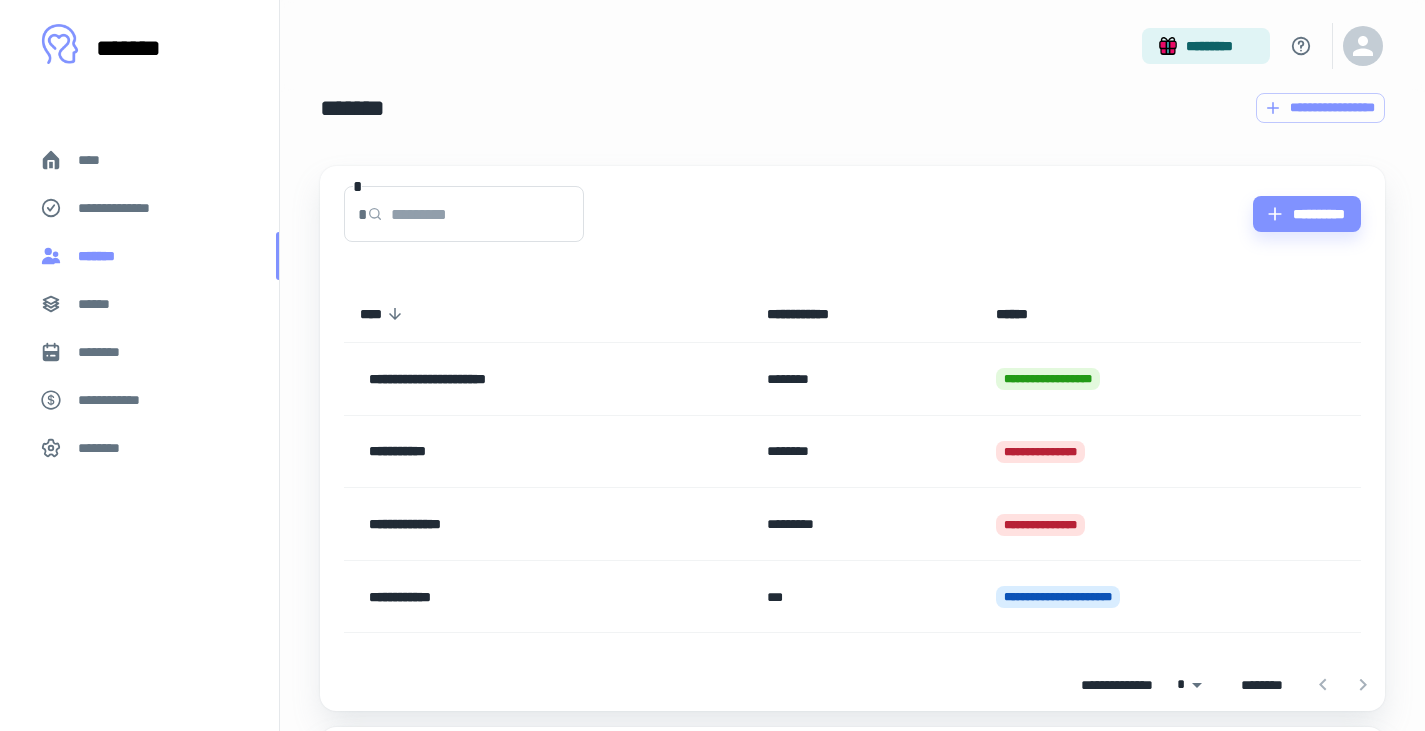 scroll, scrollTop: 0, scrollLeft: 0, axis: both 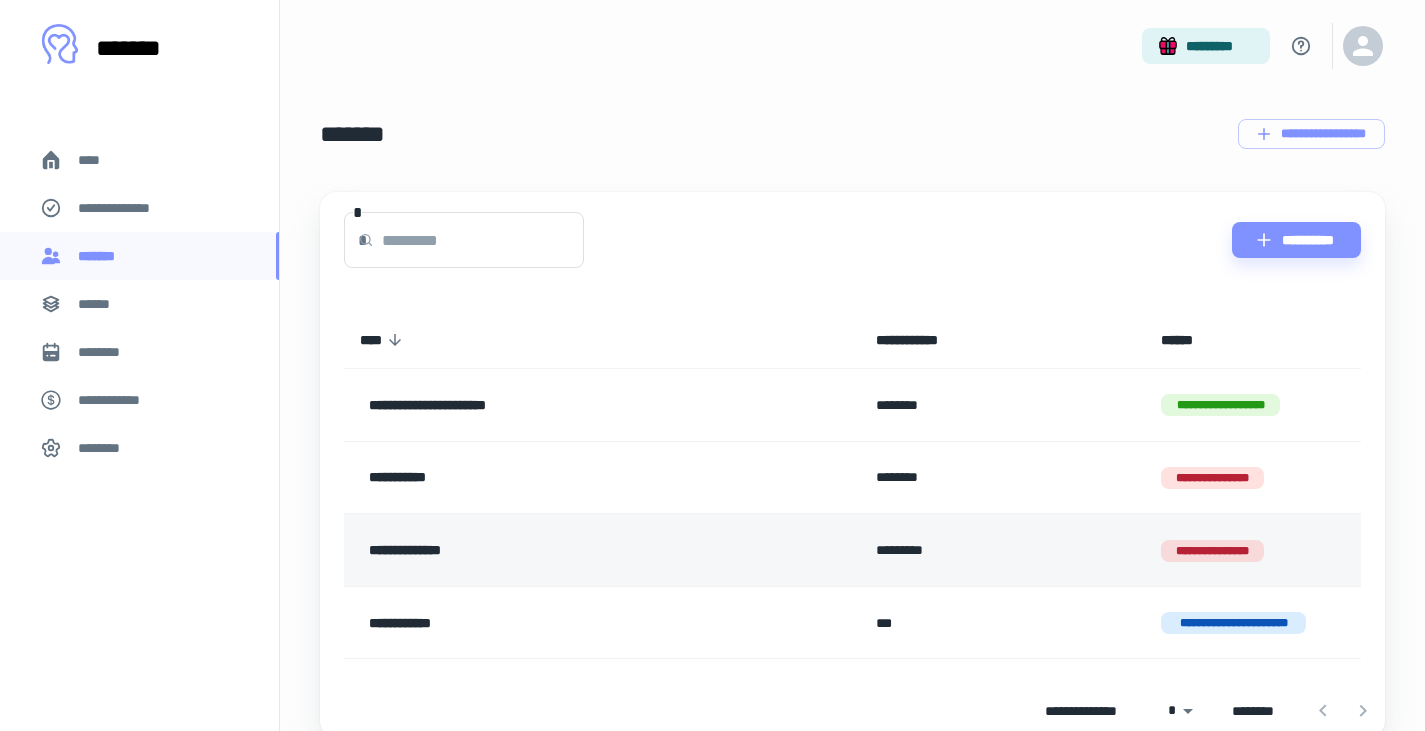 click on "**********" at bounding box center [1212, 551] 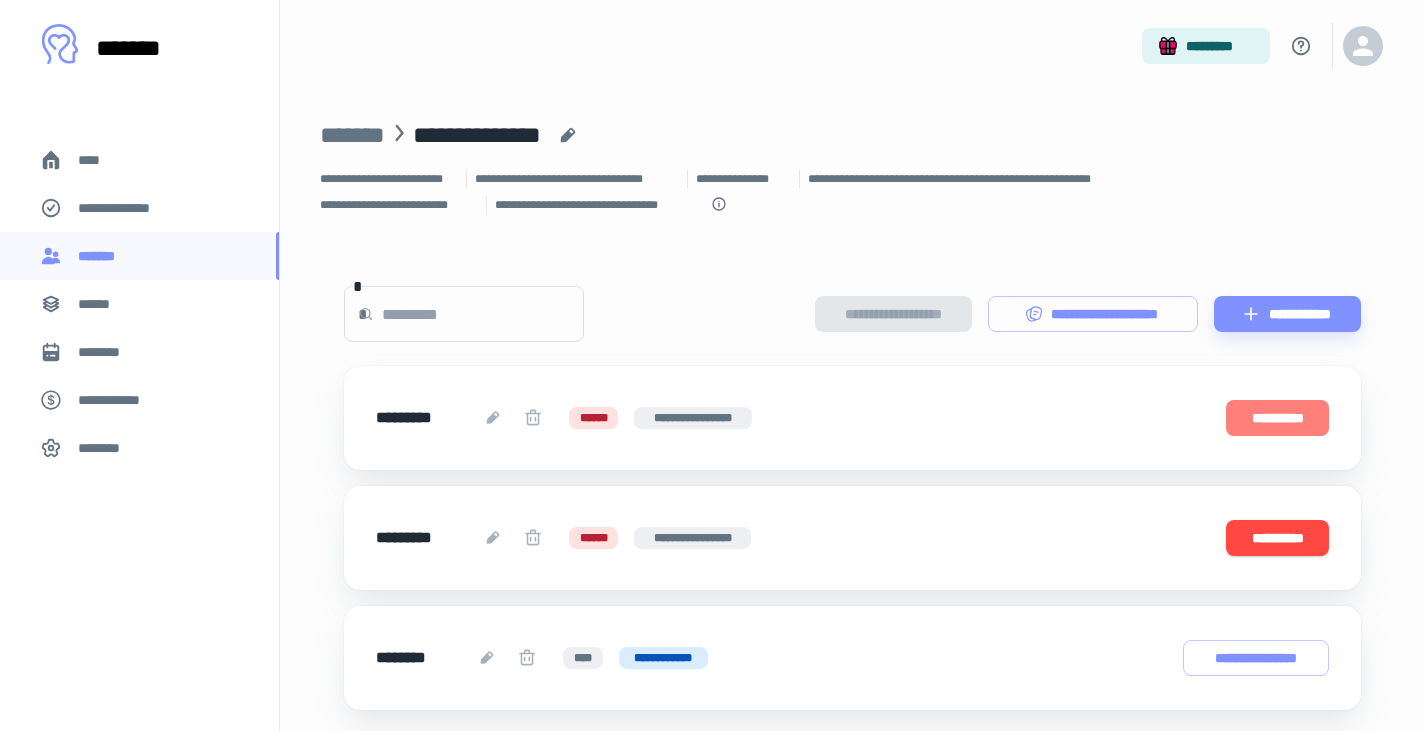 click on "**********" at bounding box center [1277, 418] 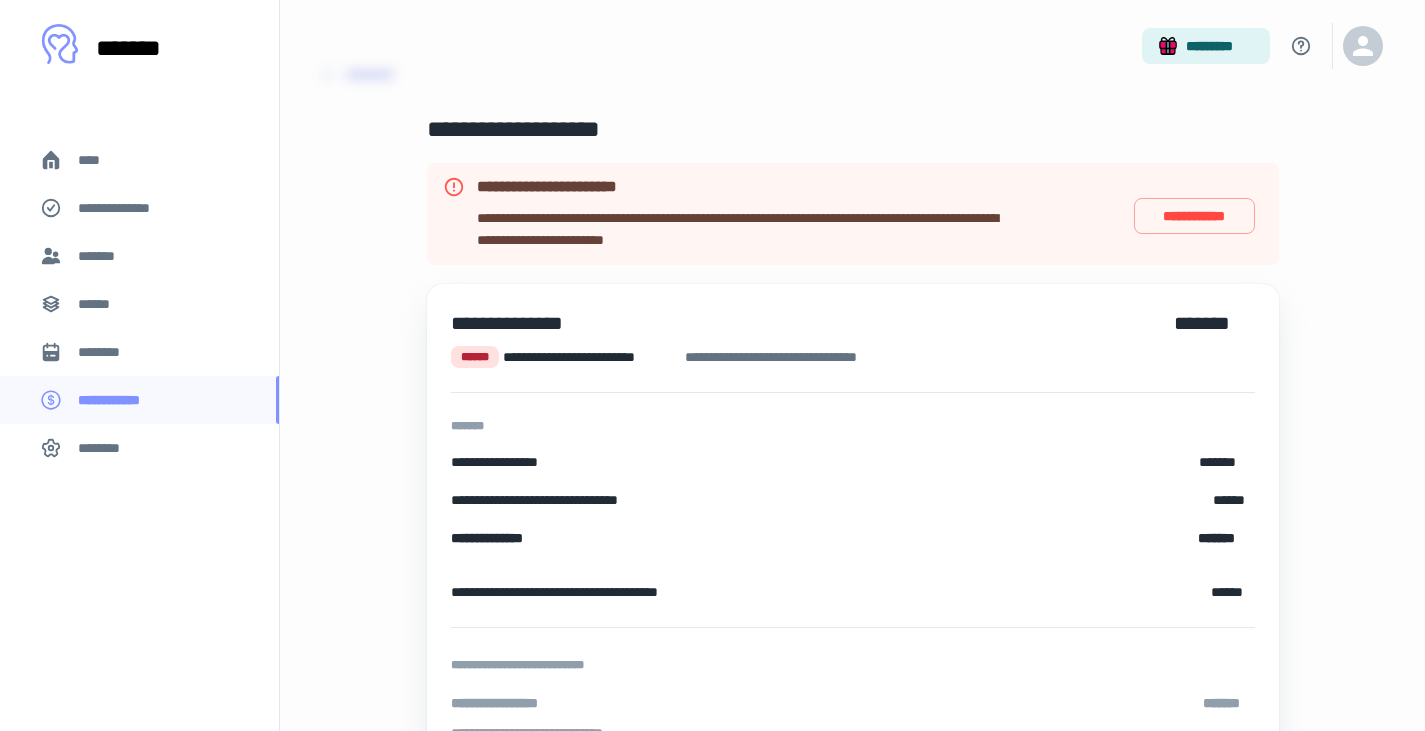 scroll, scrollTop: 54, scrollLeft: 0, axis: vertical 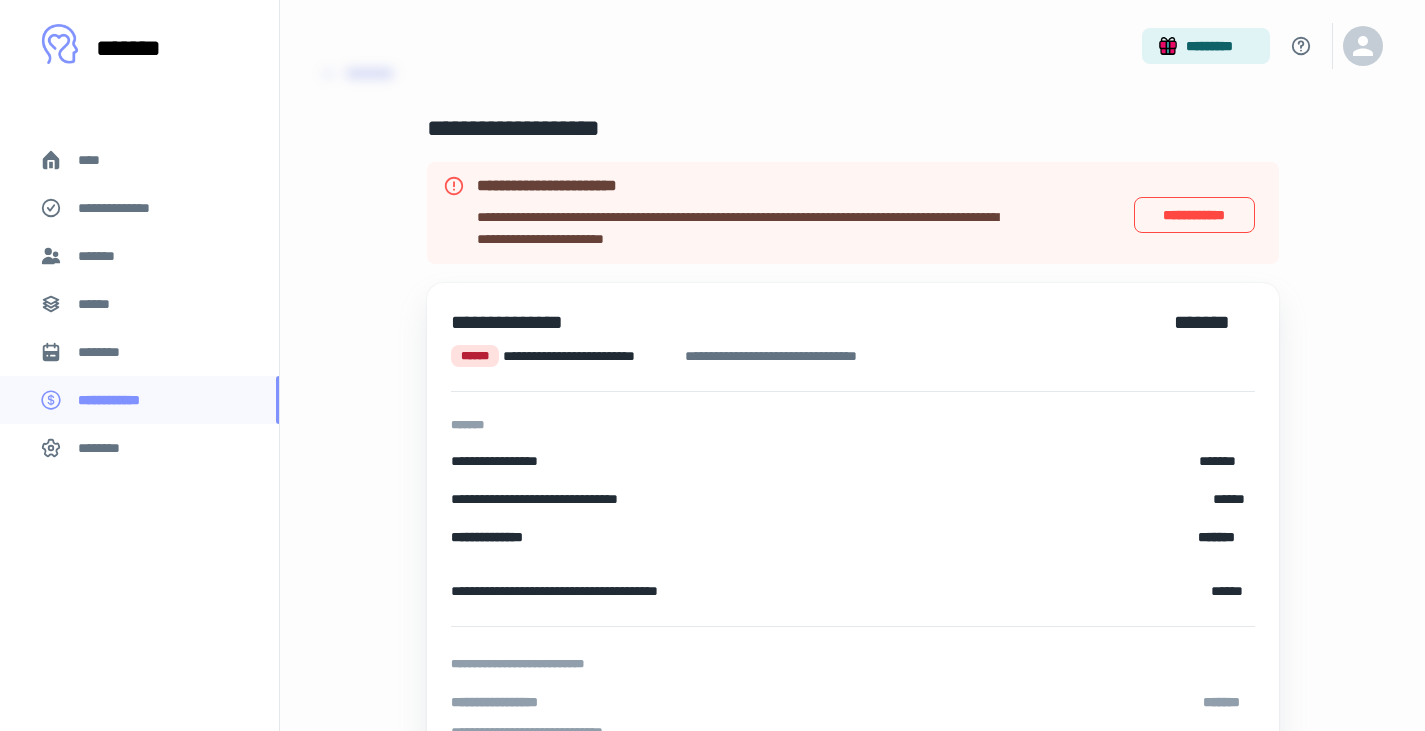 click on "**********" at bounding box center (1194, 215) 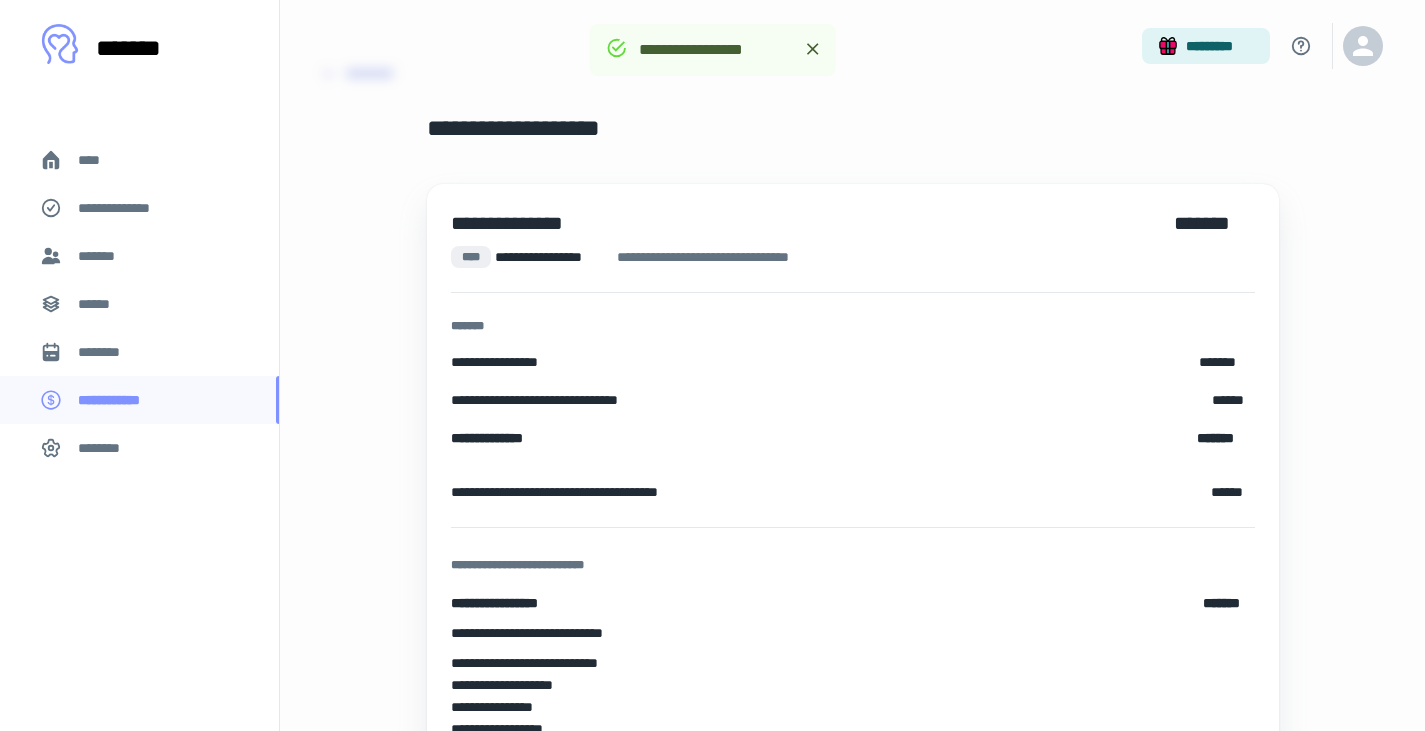 click on "****" at bounding box center [97, 160] 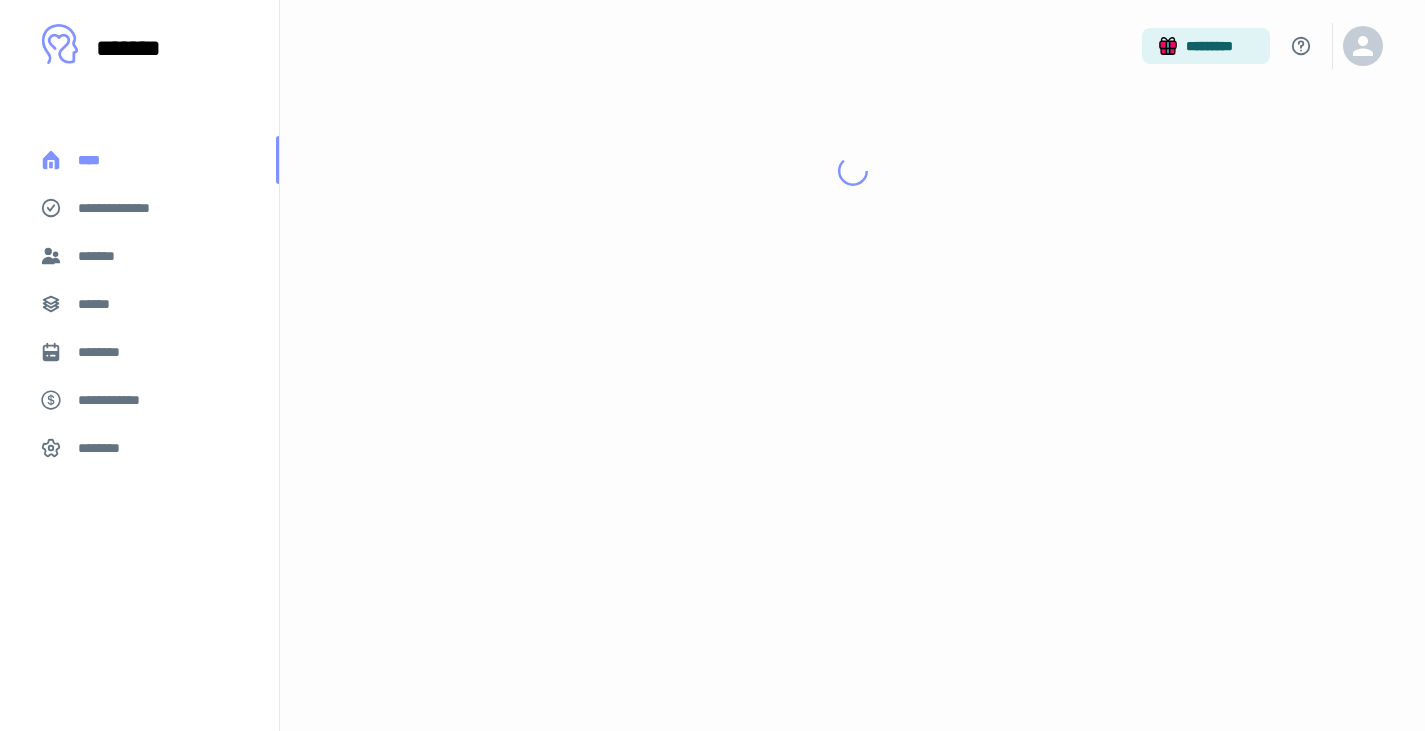 scroll, scrollTop: 0, scrollLeft: 0, axis: both 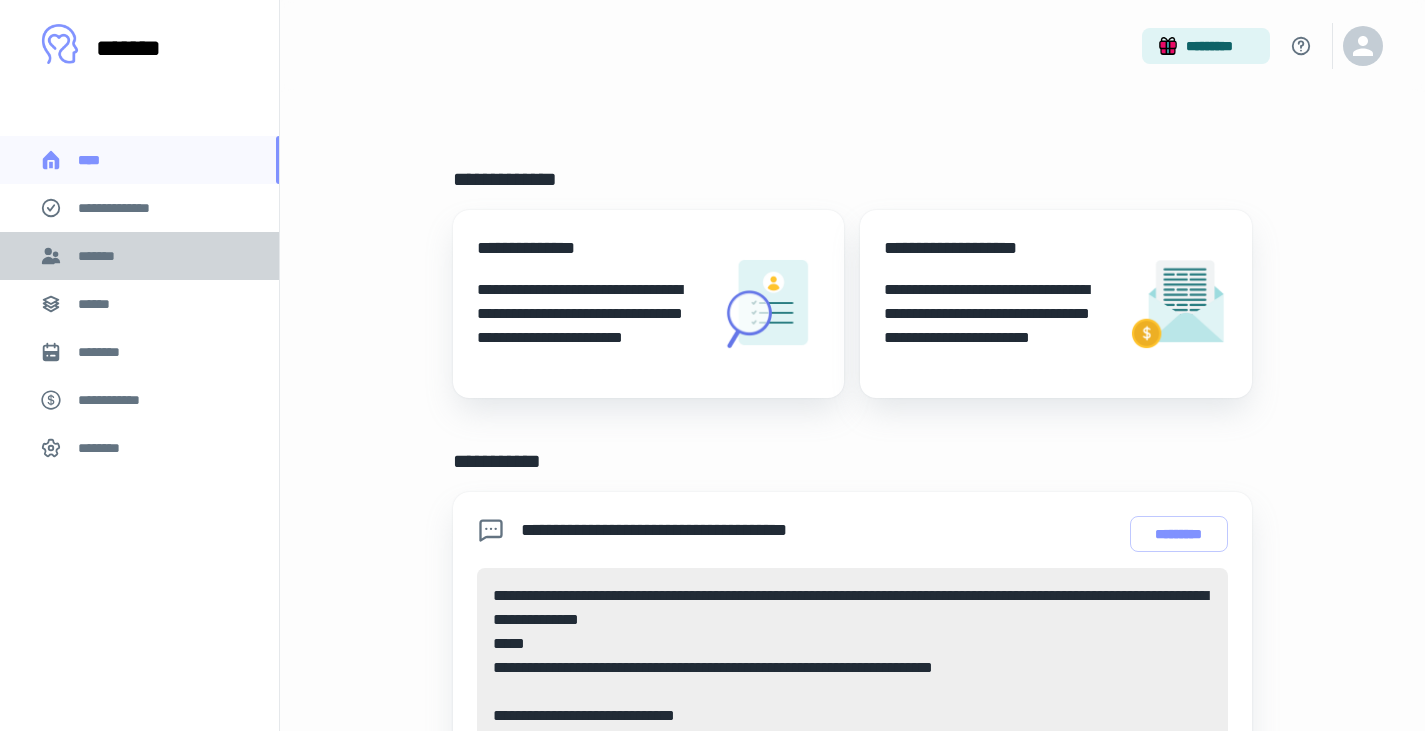 click on "*******" at bounding box center (100, 256) 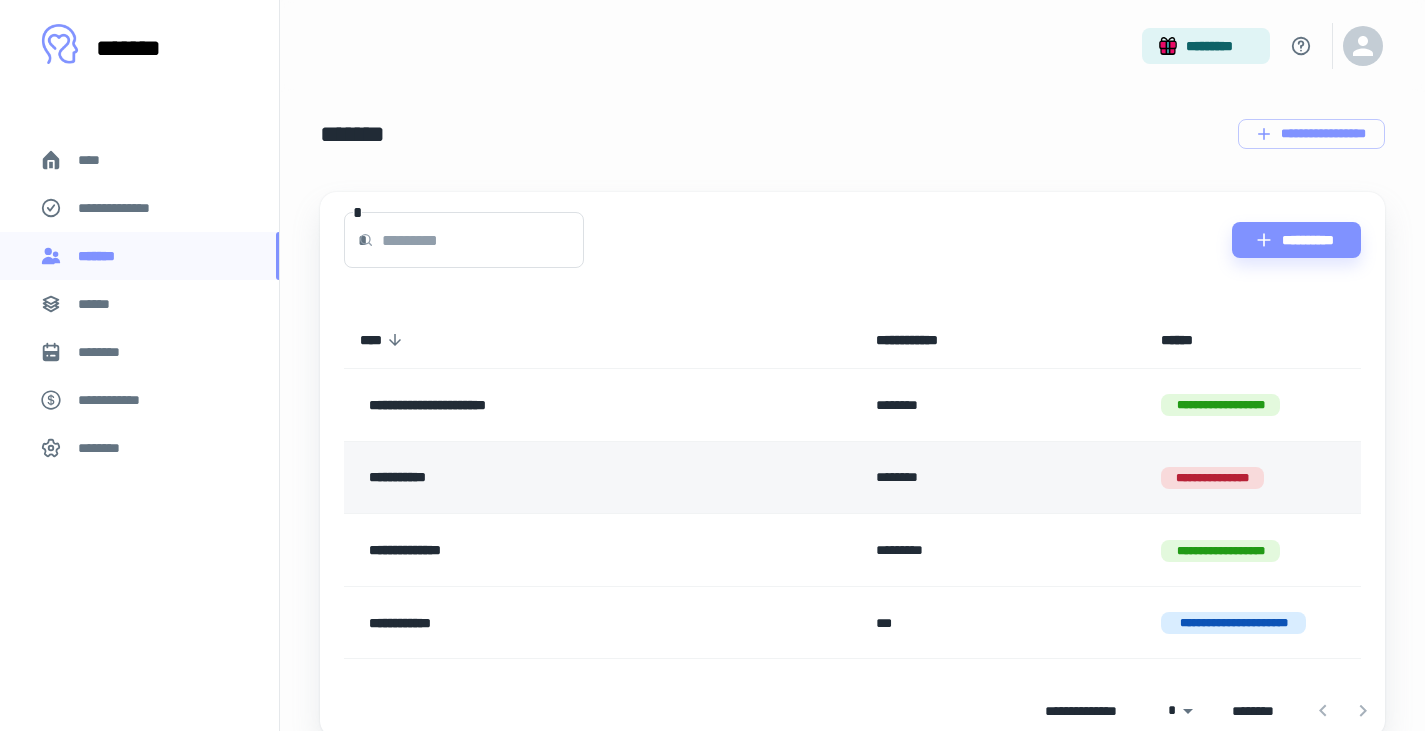 click on "**********" at bounding box center (1212, 478) 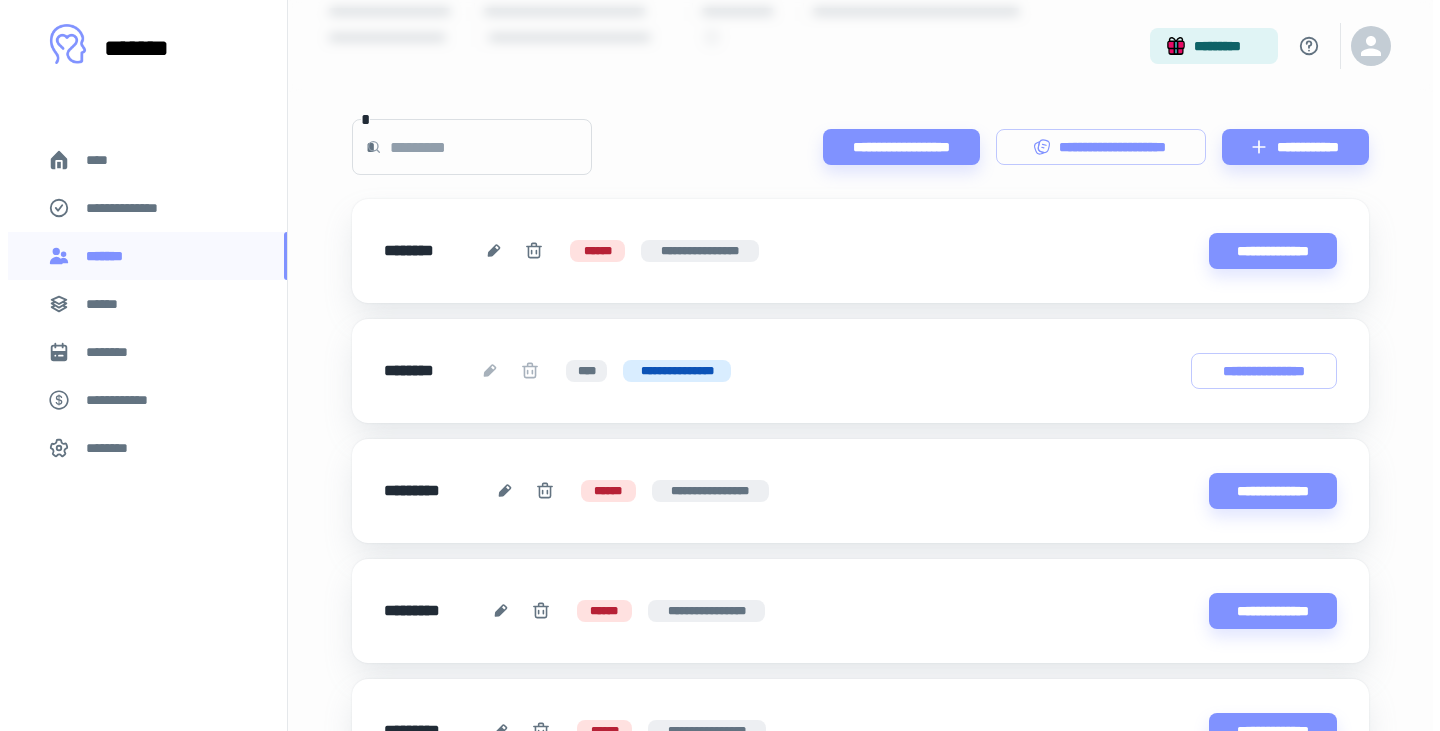 scroll, scrollTop: 168, scrollLeft: 0, axis: vertical 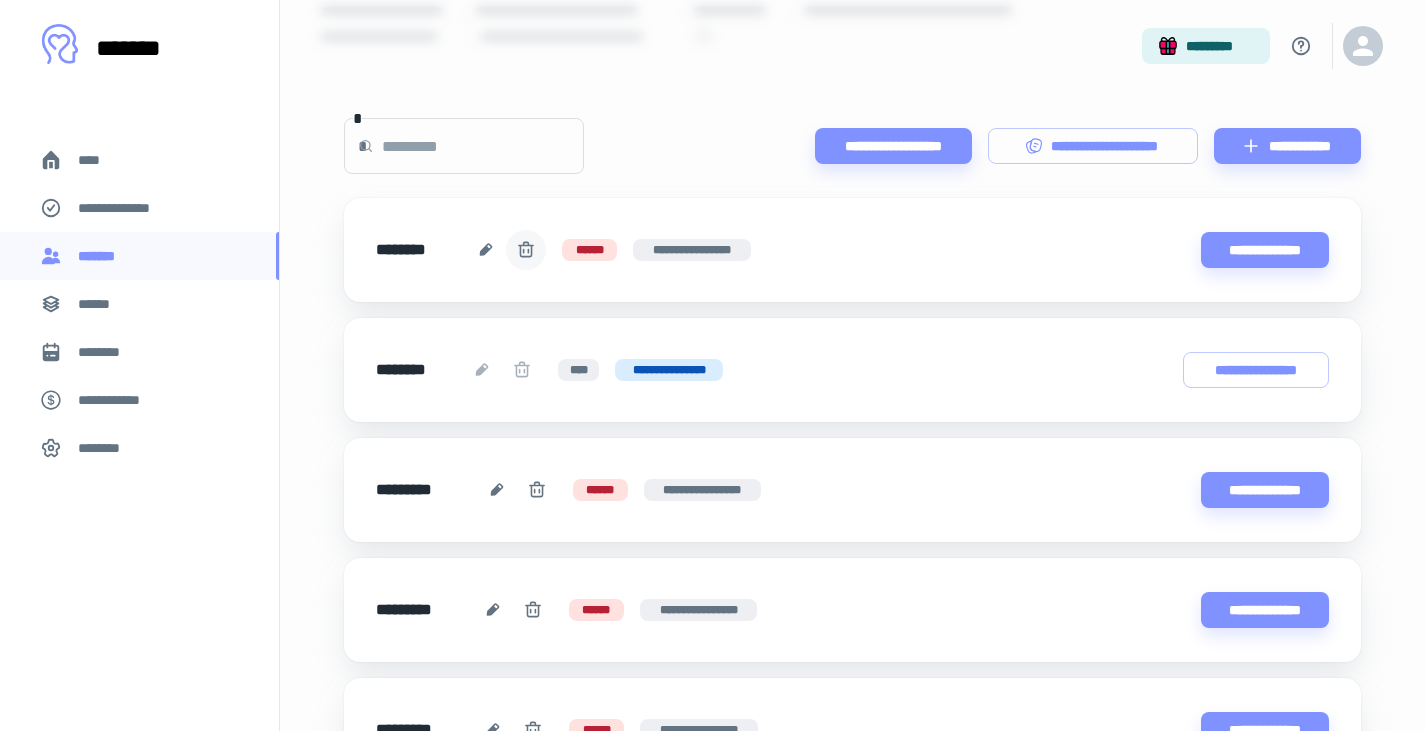 click 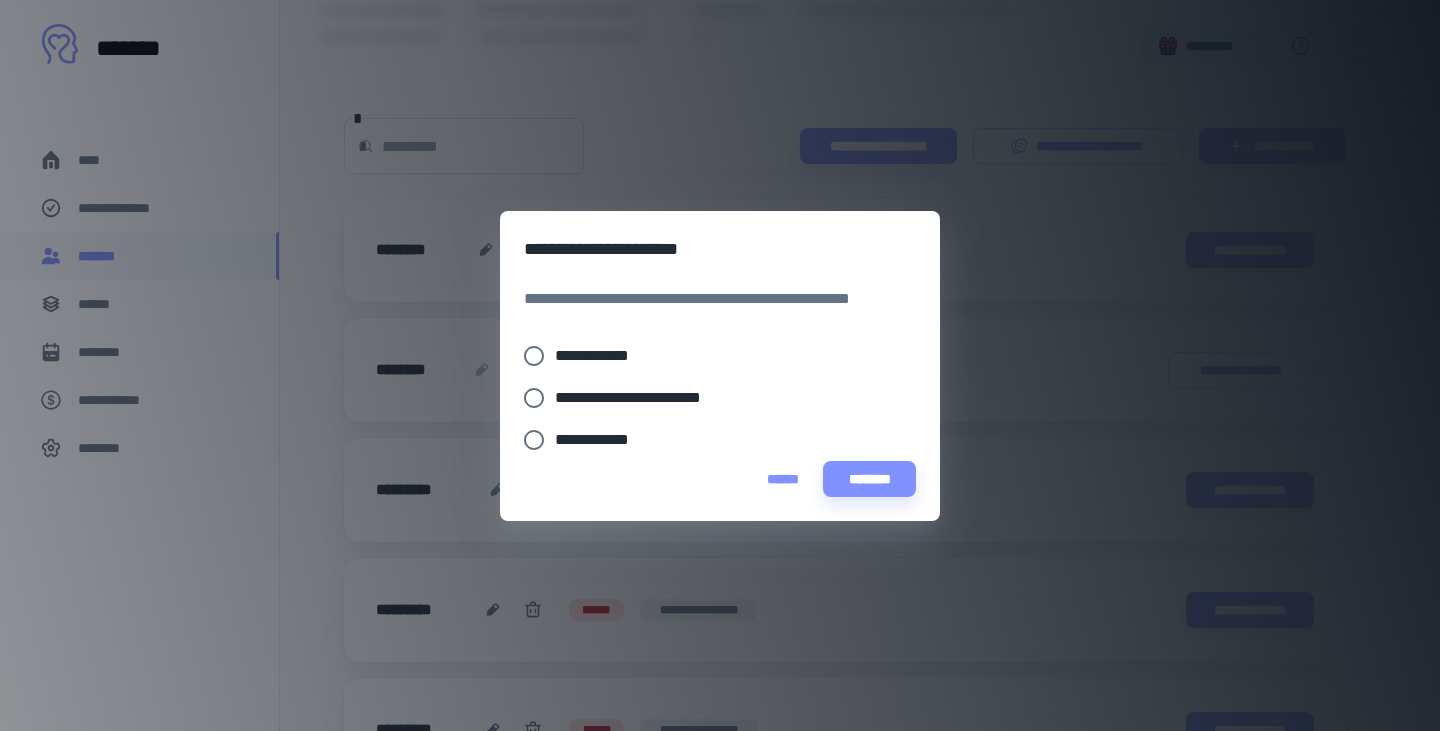 click on "**********" at bounding box center [600, 356] 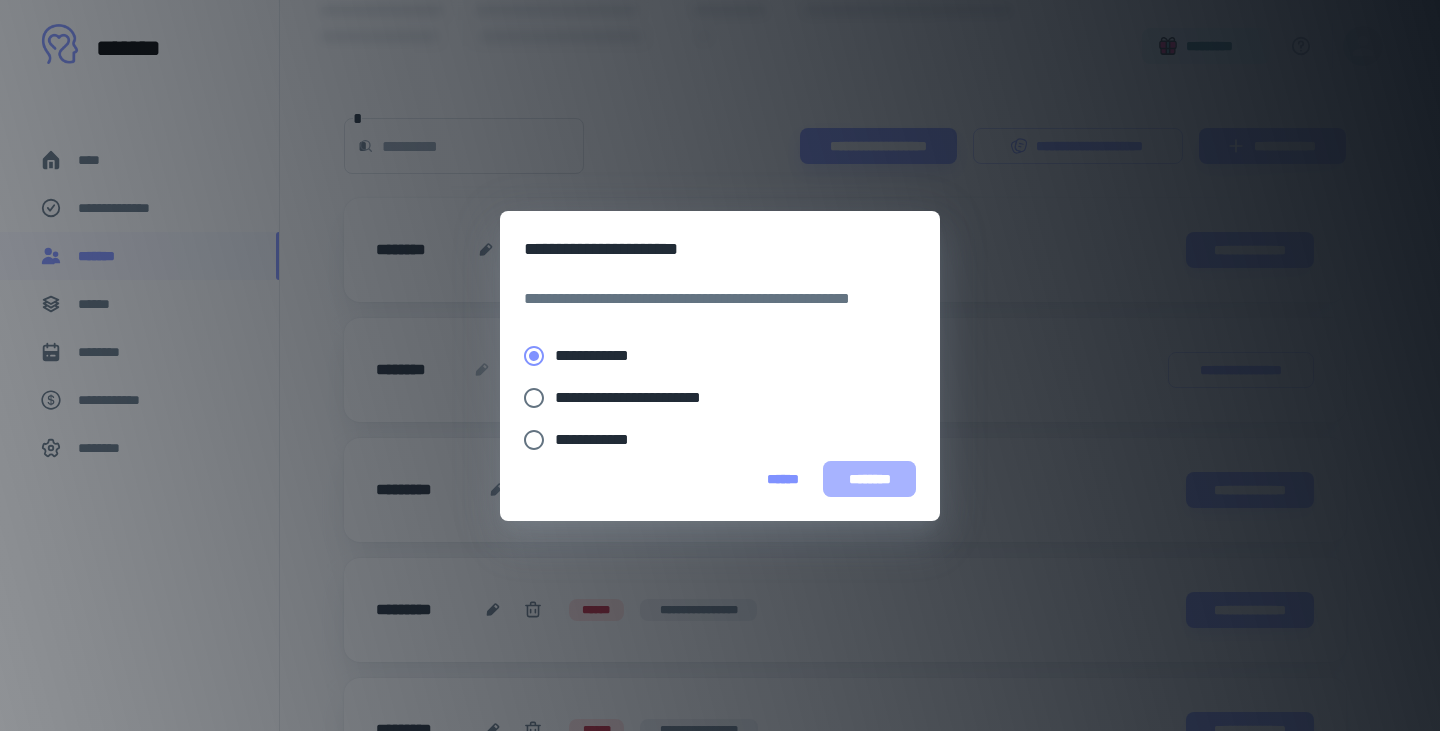 click on "********" at bounding box center [869, 479] 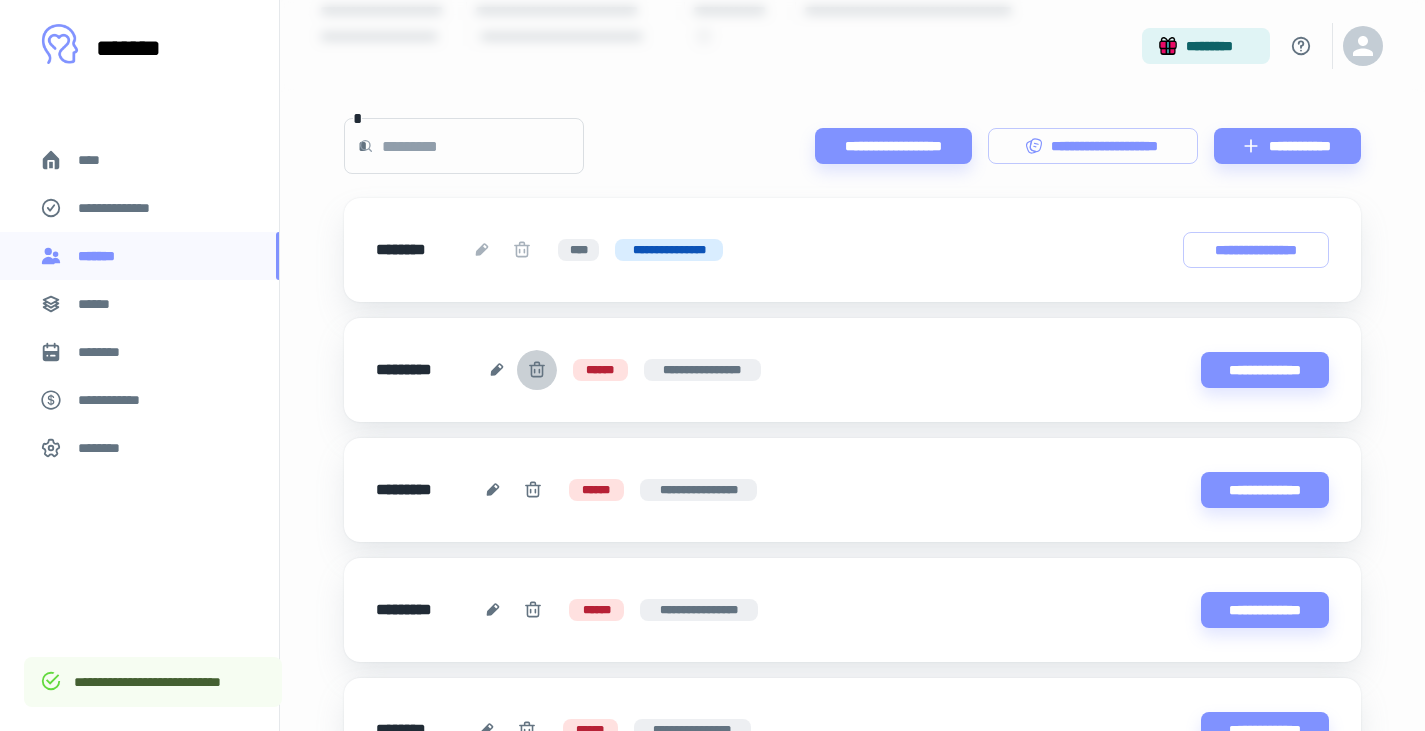 click 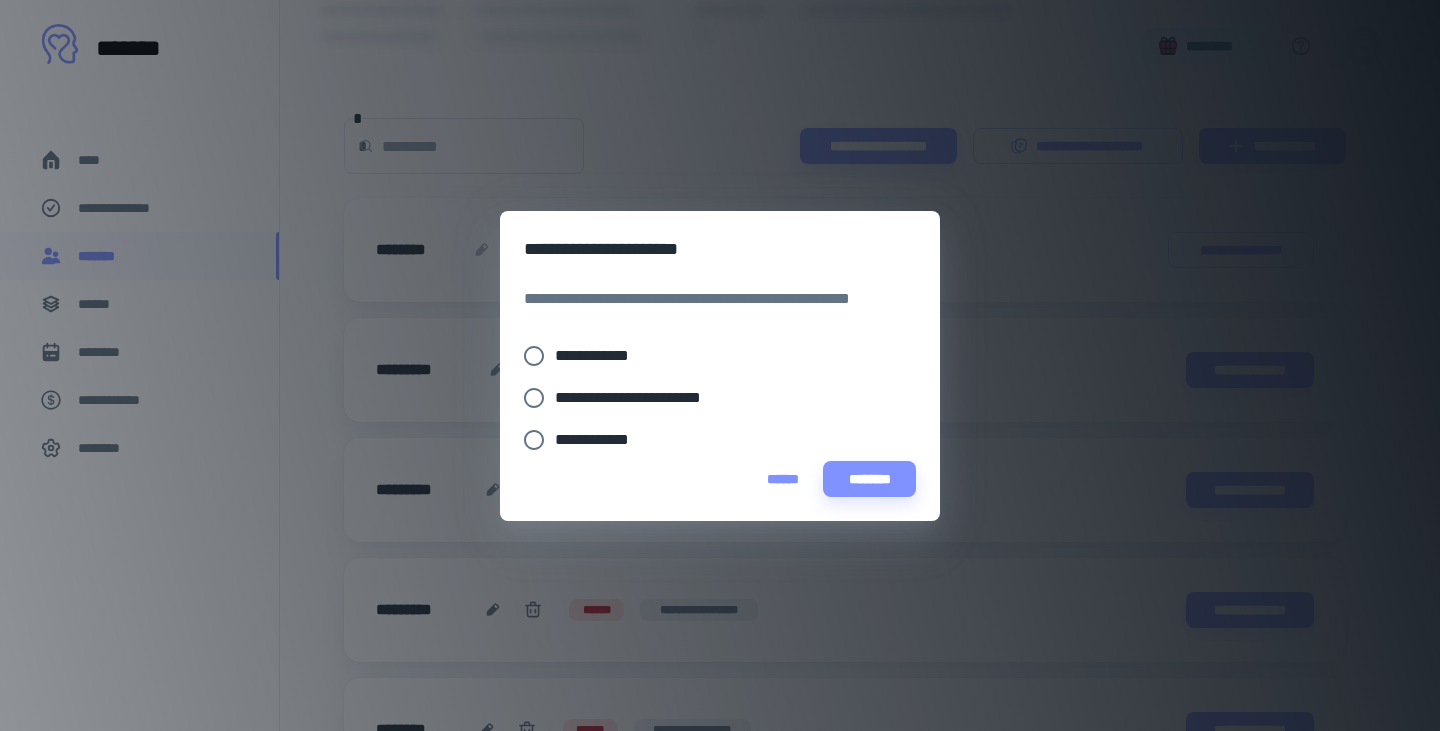click on "**********" at bounding box center (720, 365) 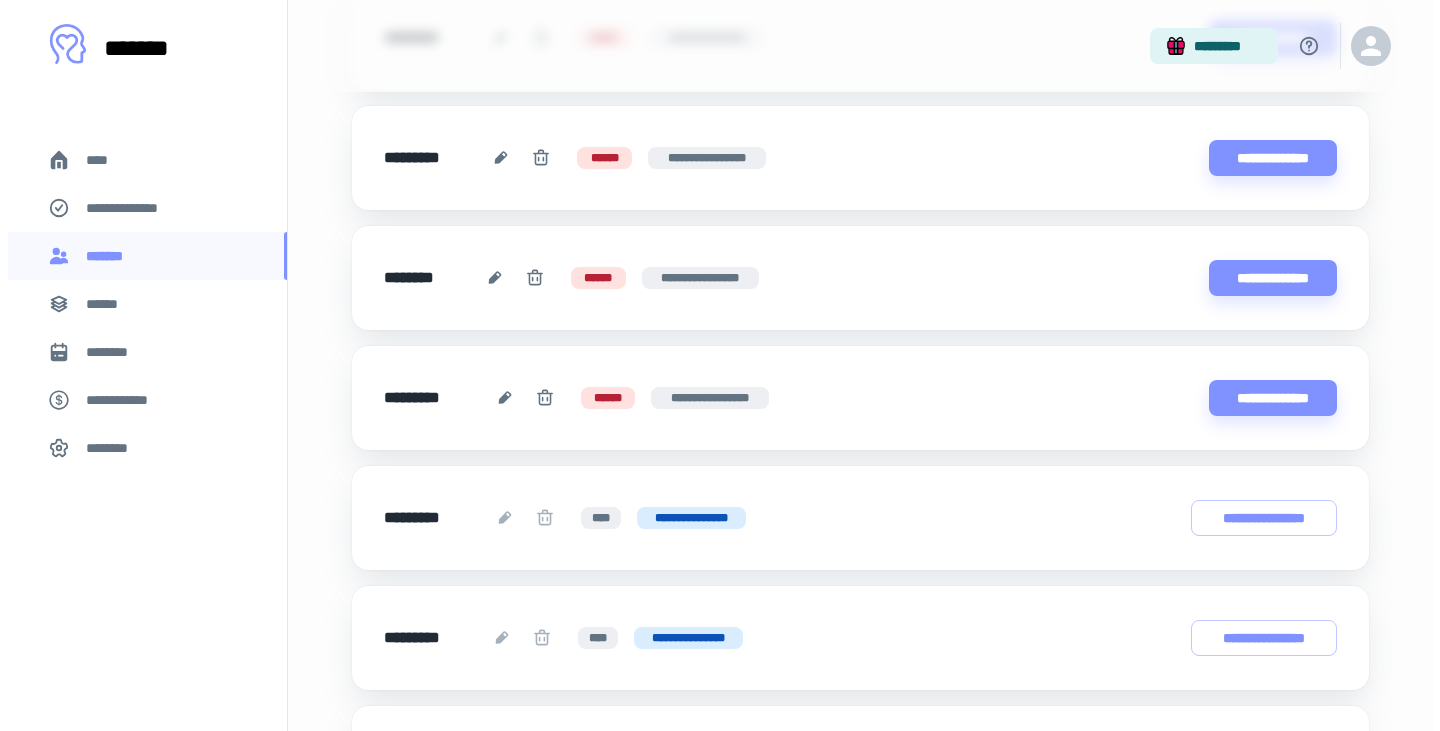 scroll, scrollTop: 619, scrollLeft: 0, axis: vertical 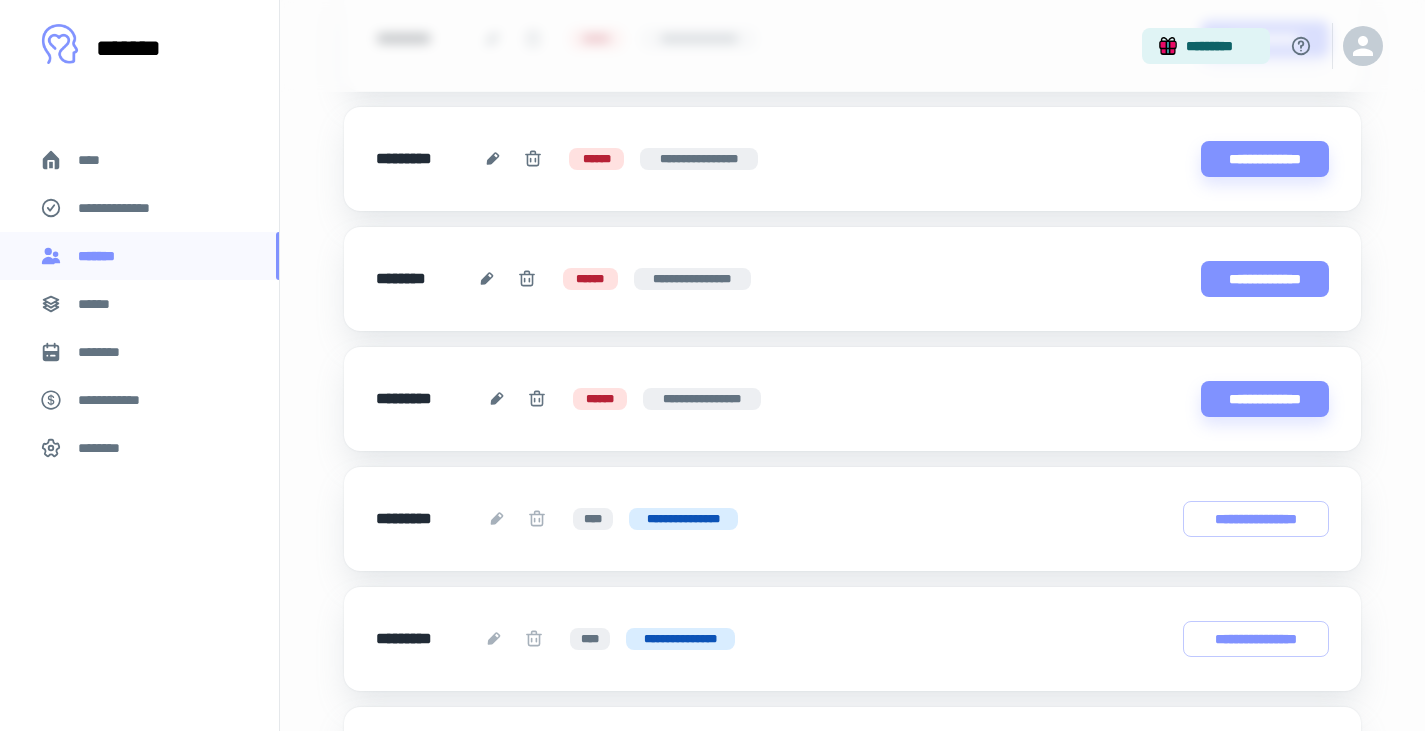 click on "**********" at bounding box center [1265, 279] 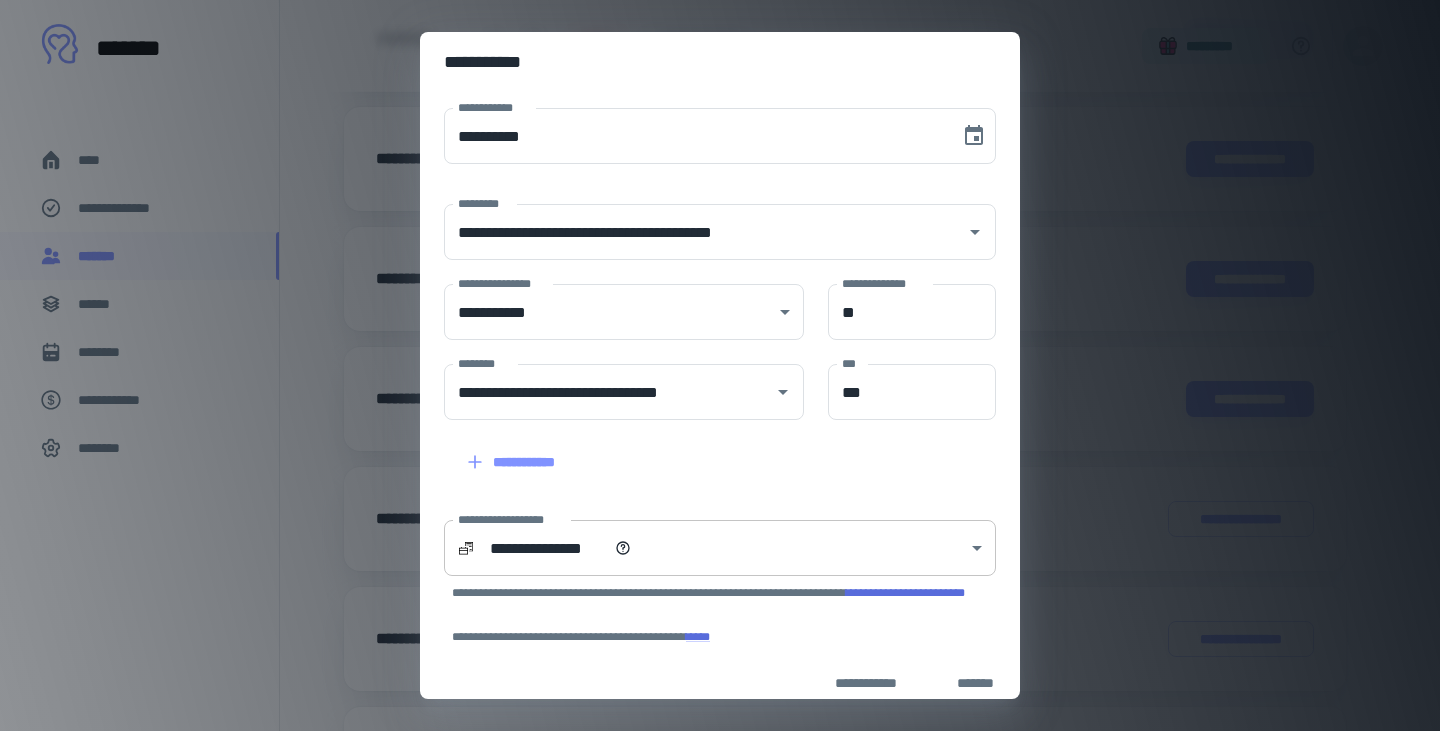 scroll, scrollTop: 193, scrollLeft: 0, axis: vertical 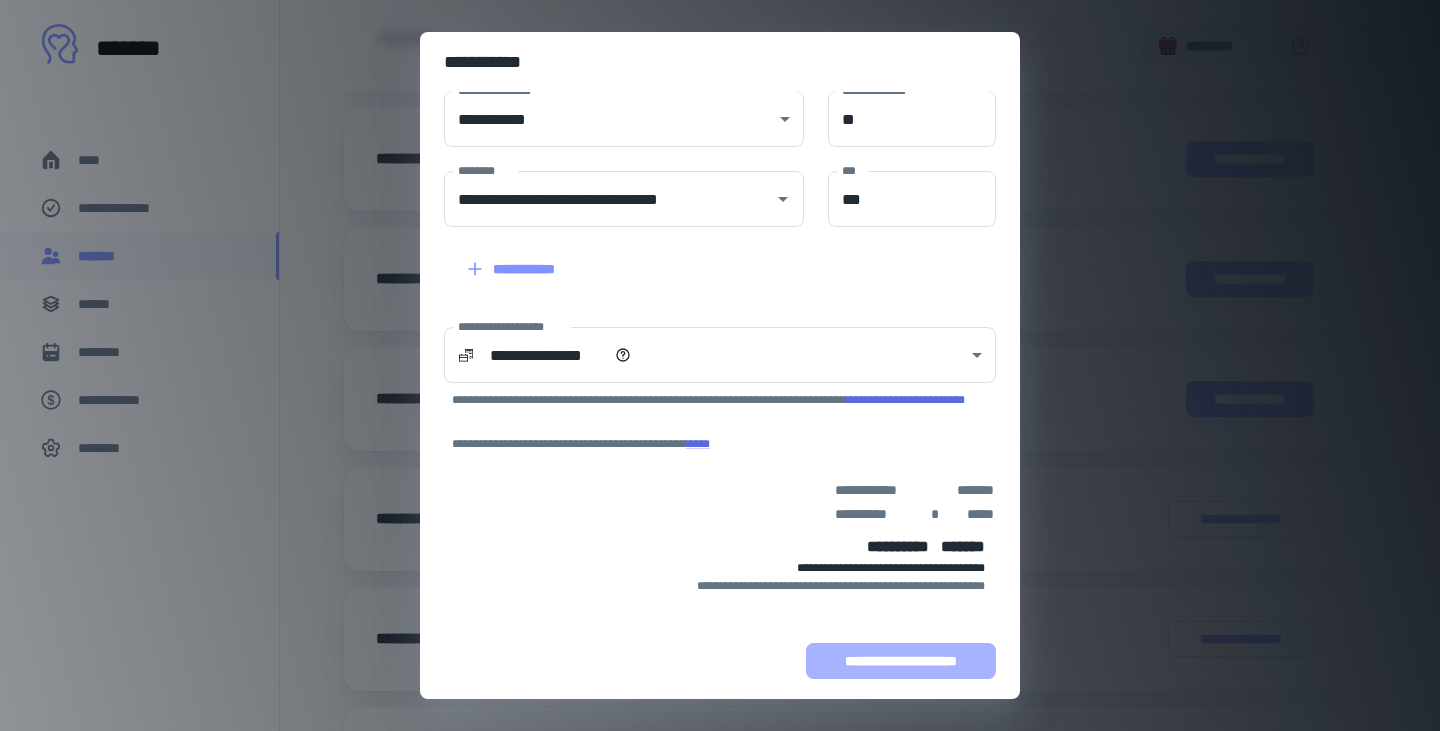 click on "**********" at bounding box center (901, 661) 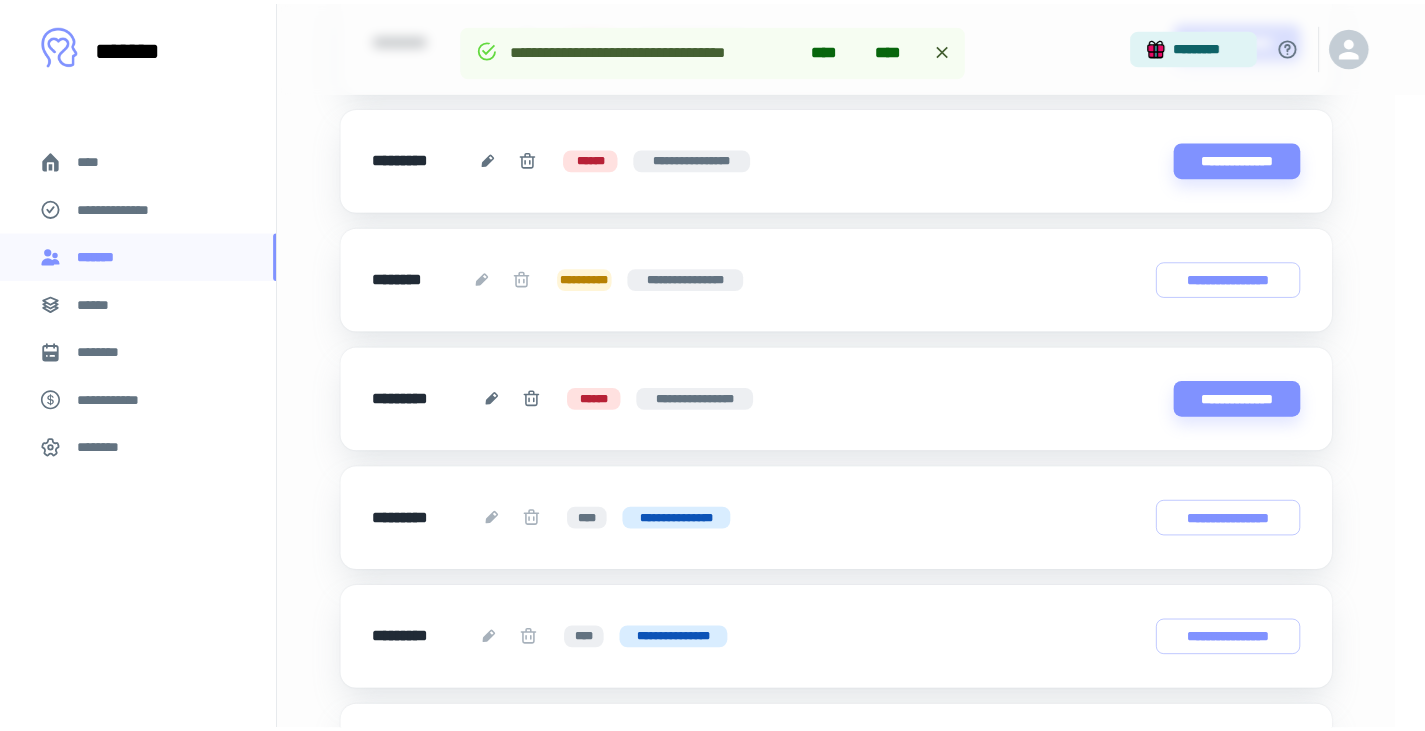 scroll, scrollTop: 319, scrollLeft: 0, axis: vertical 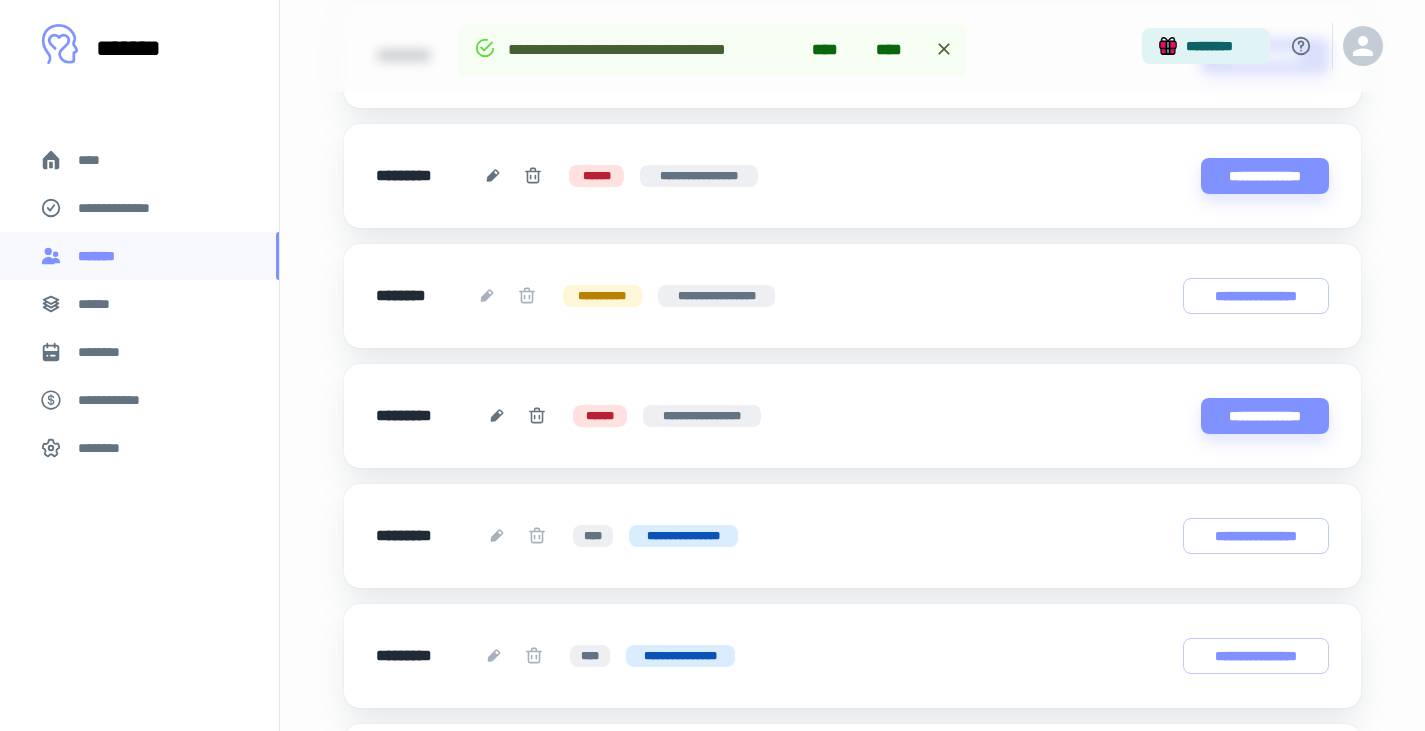 drag, startPoint x: 530, startPoint y: 417, endPoint x: 409, endPoint y: 490, distance: 141.31525 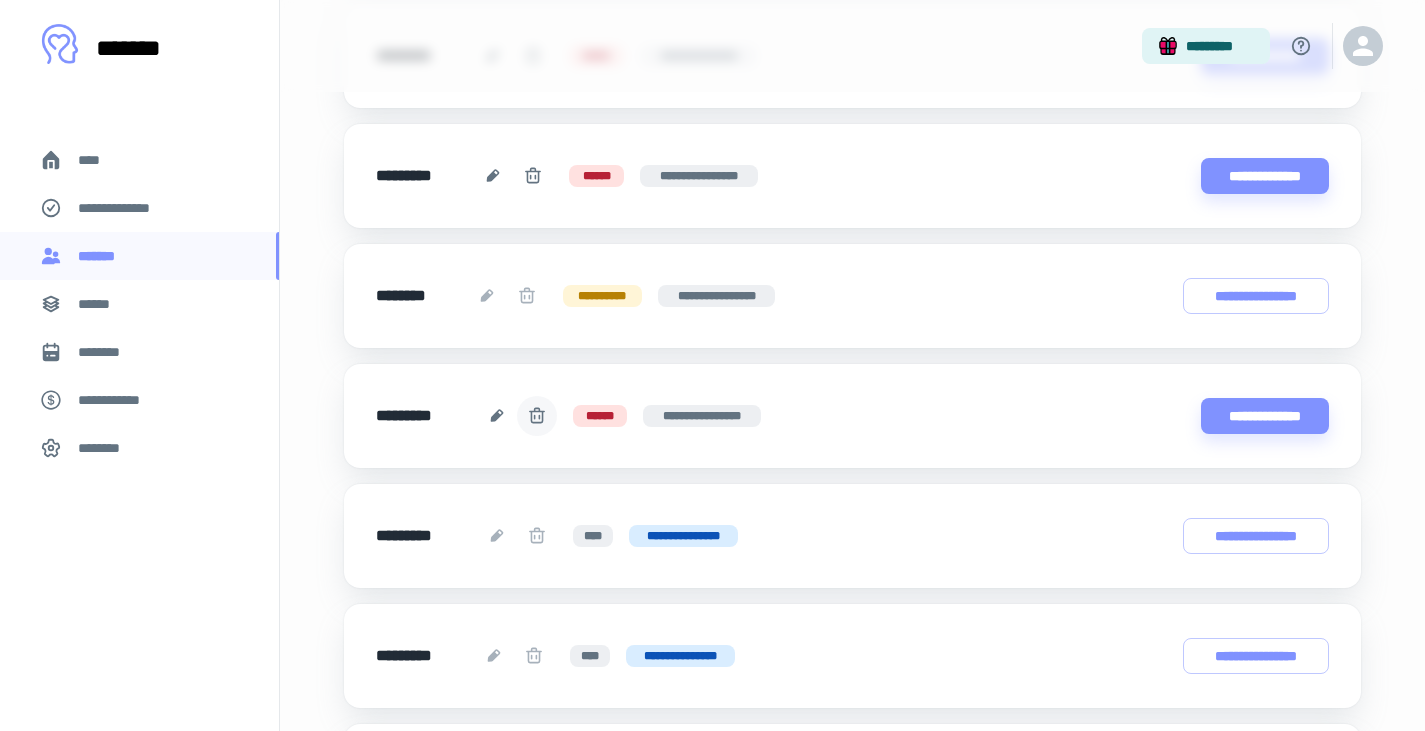 click 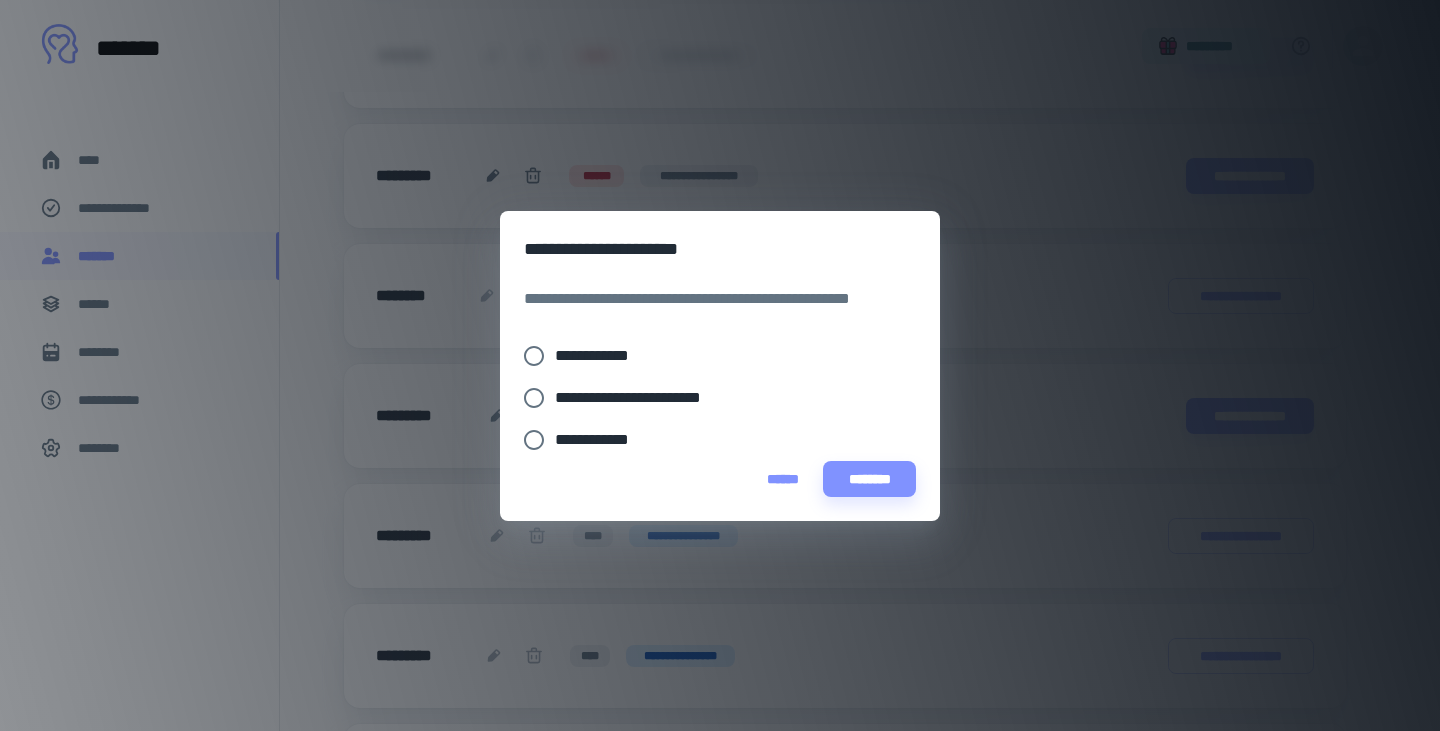 click on "[FIRST] [LAST] [CITY] [STATE]" at bounding box center (720, 374) 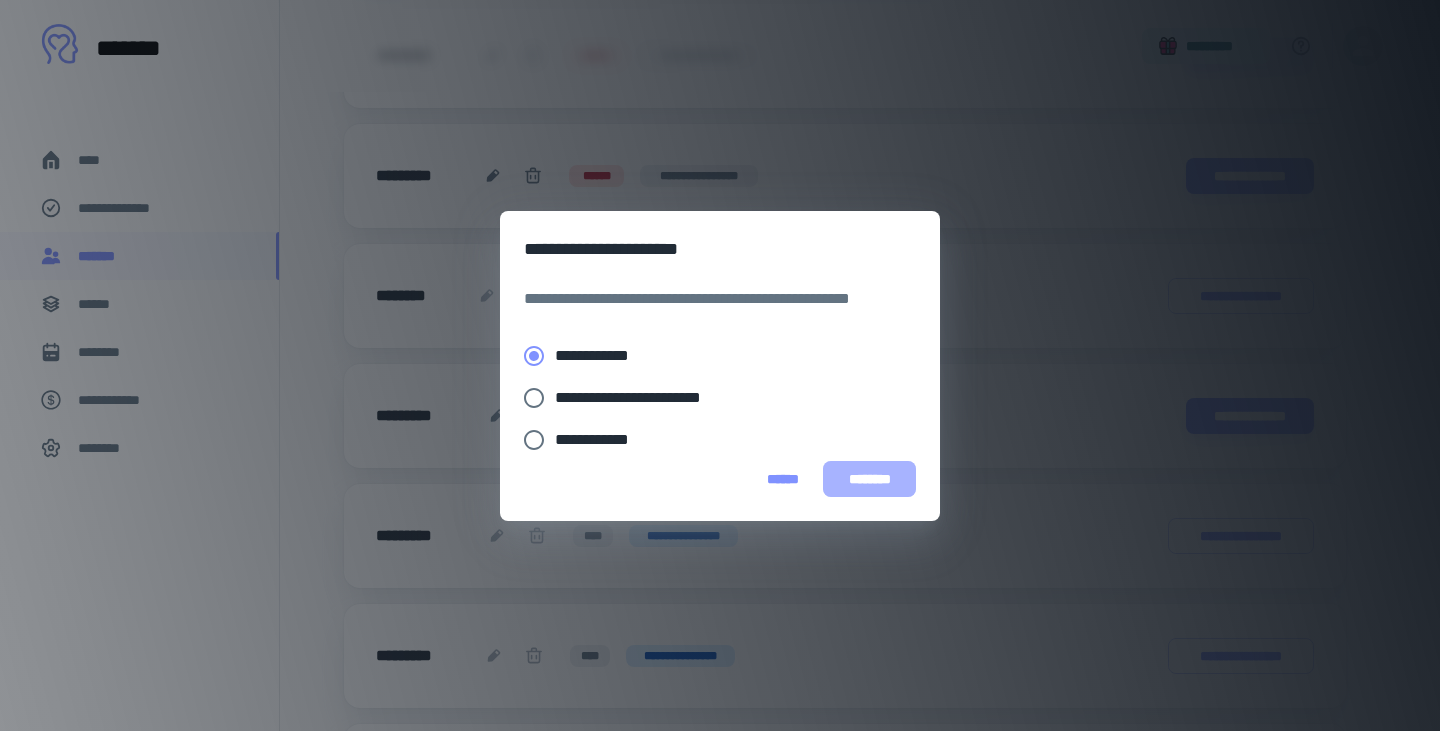 click on "********" at bounding box center [869, 479] 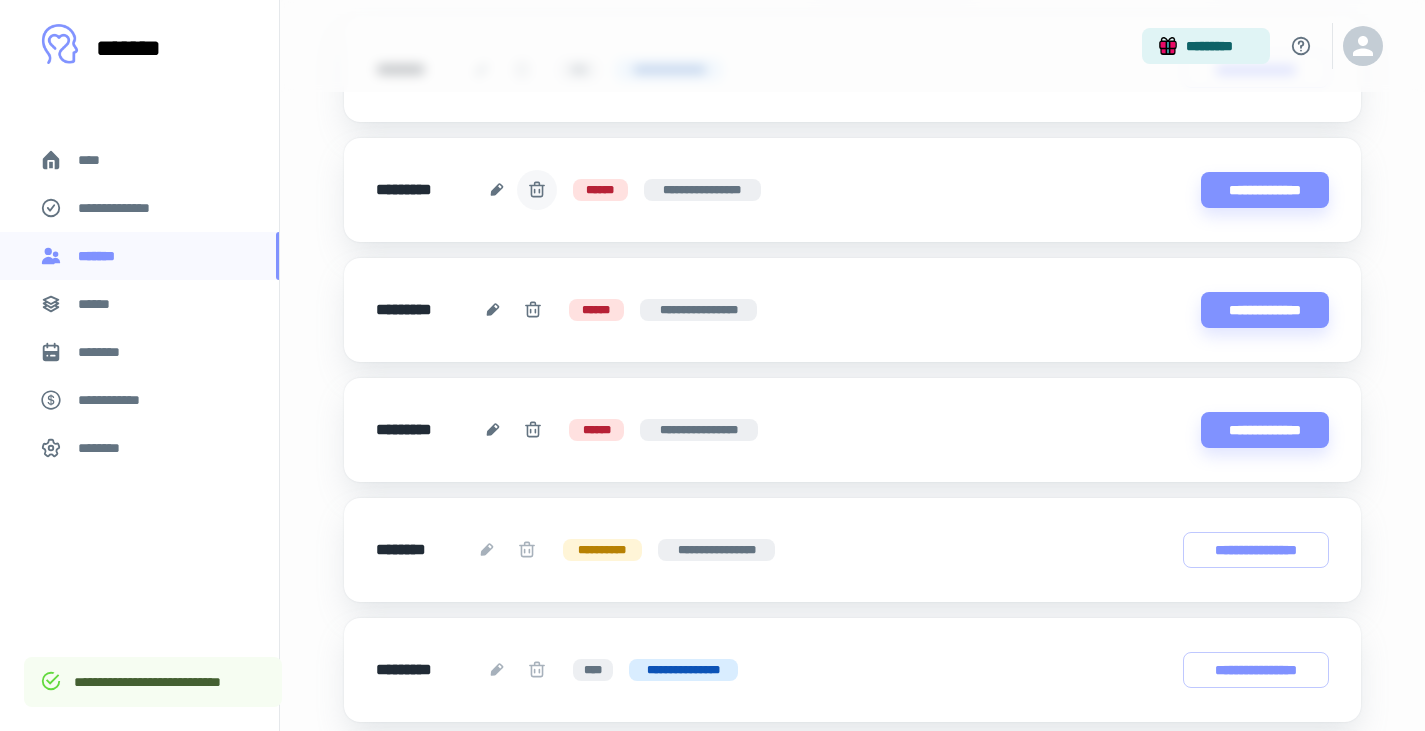scroll, scrollTop: 347, scrollLeft: 0, axis: vertical 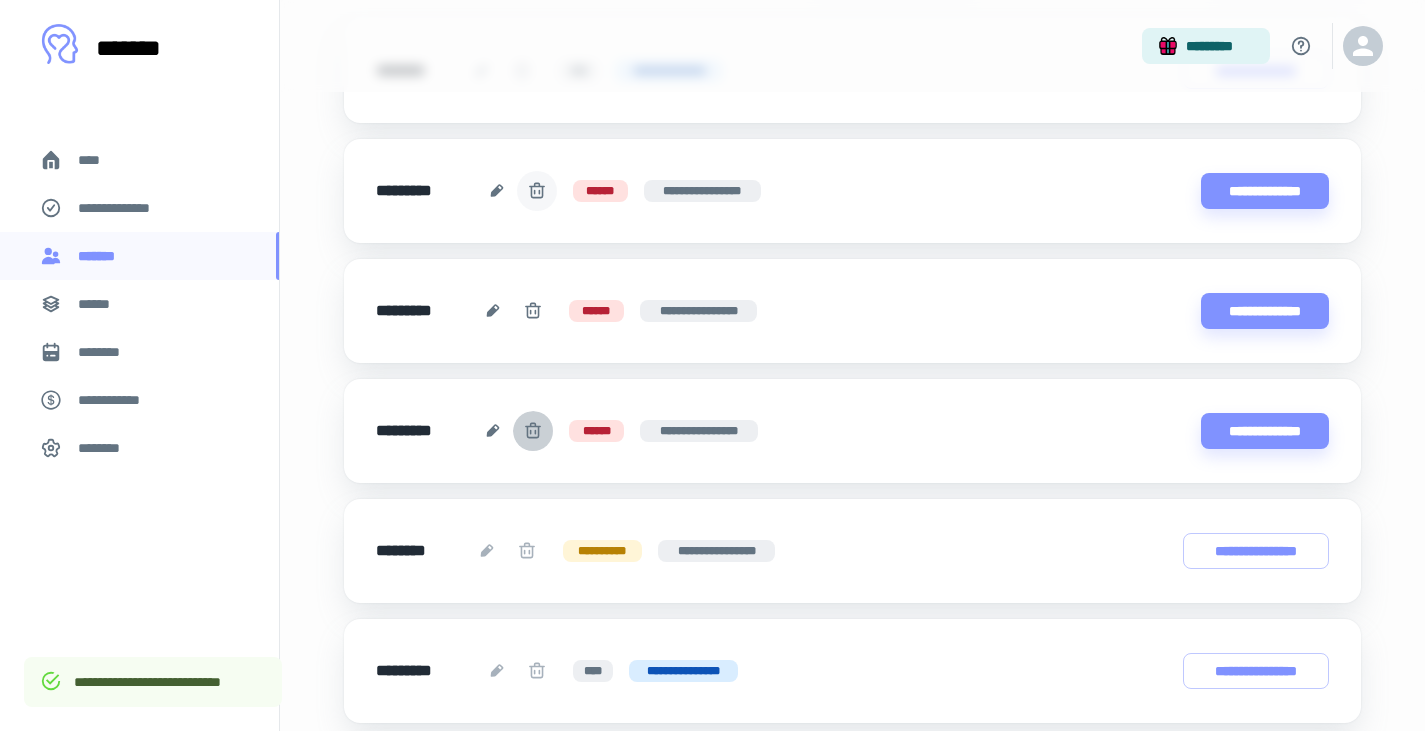 click 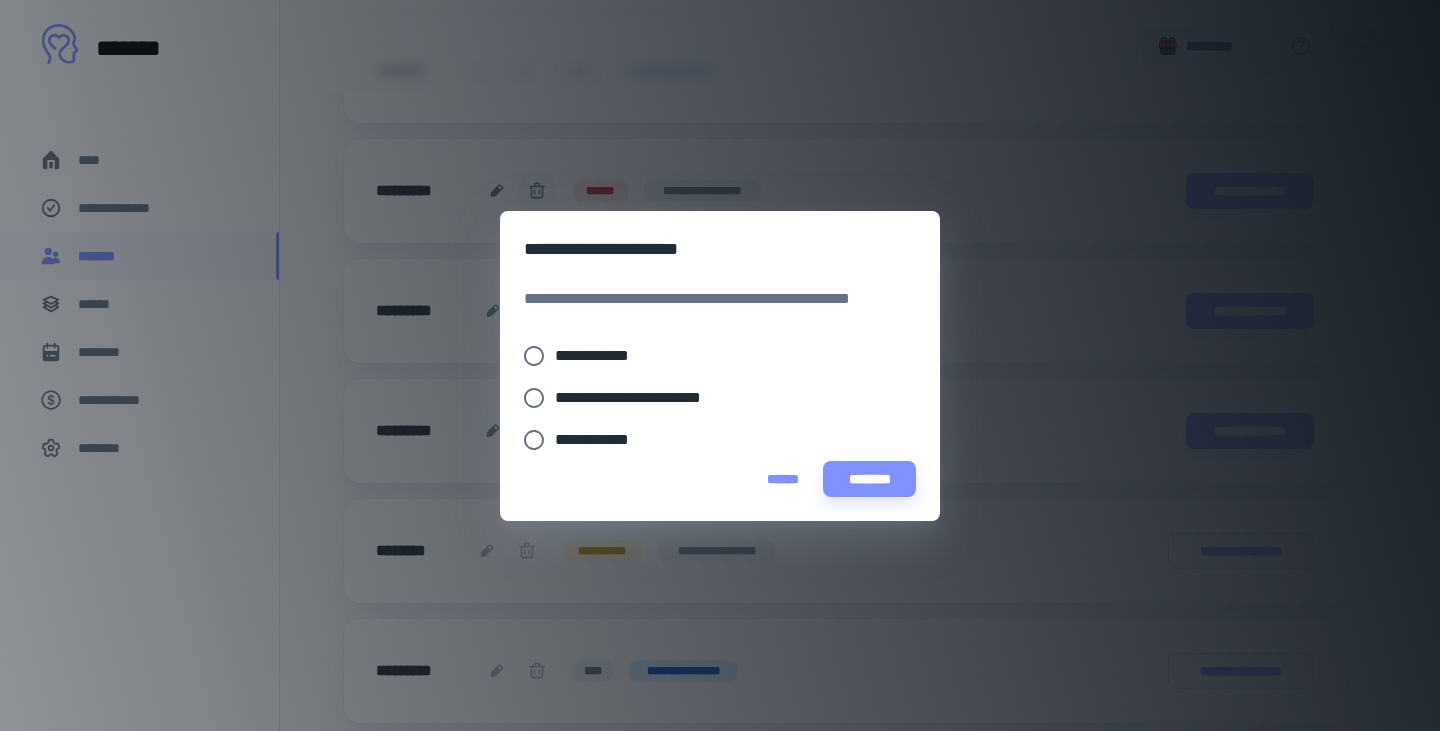 click on "**********" at bounding box center [600, 356] 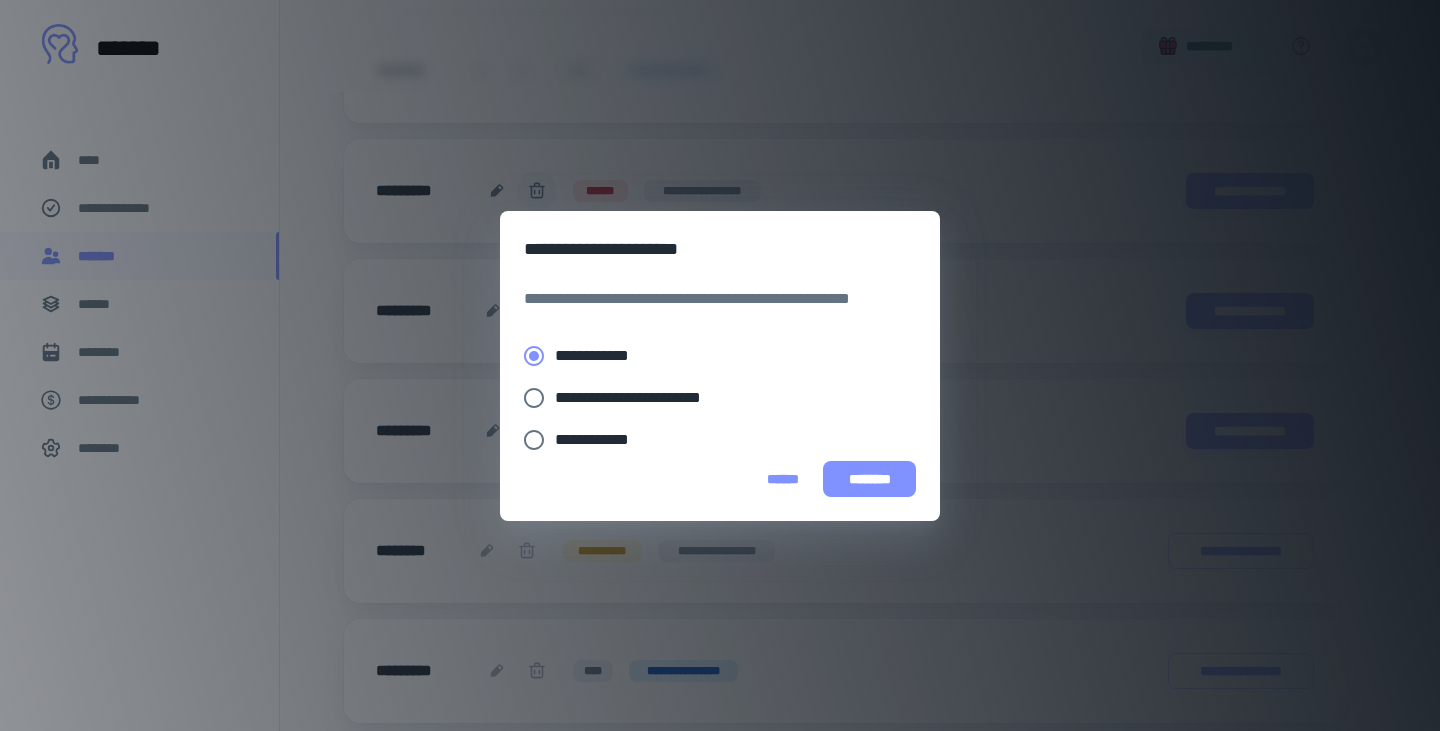 click on "********" at bounding box center (869, 479) 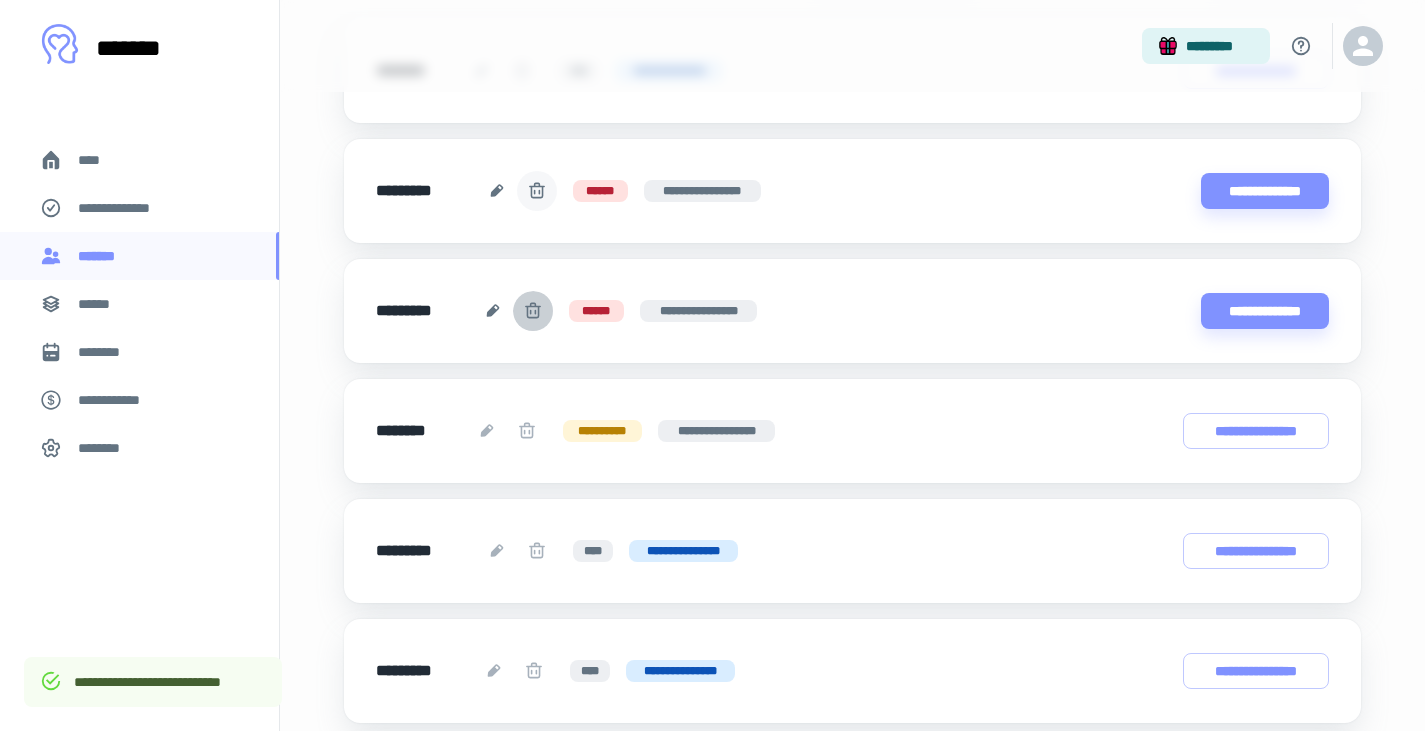 click 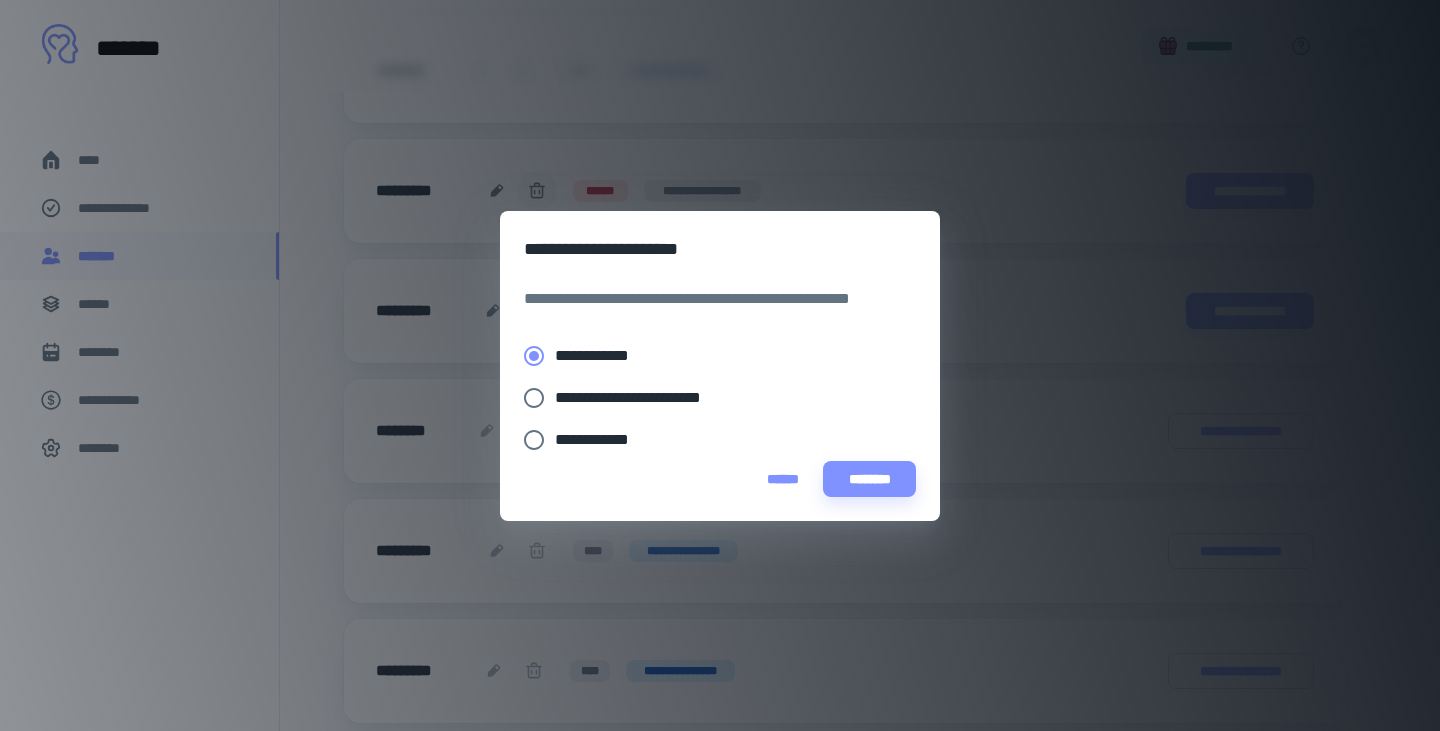 click on "**********" at bounding box center (706, 440) 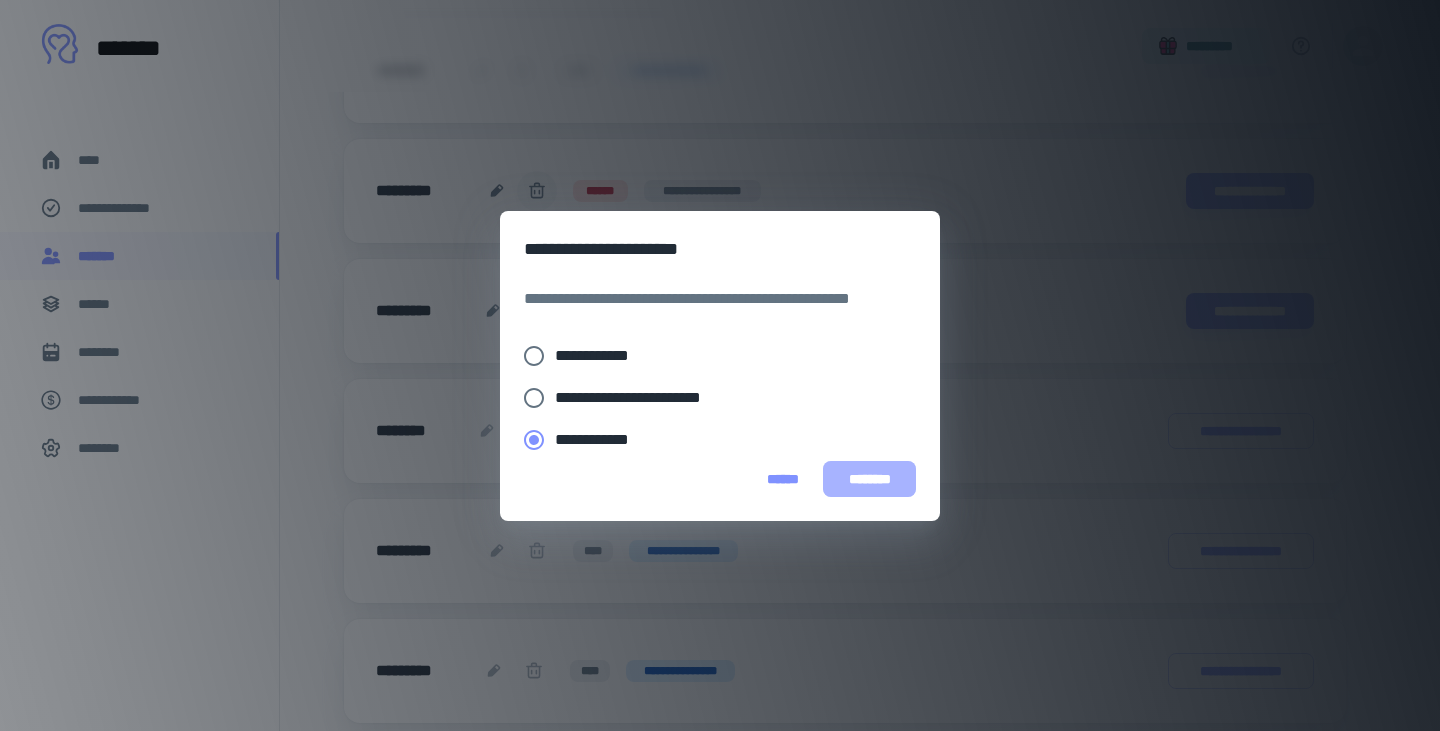click on "********" at bounding box center [869, 479] 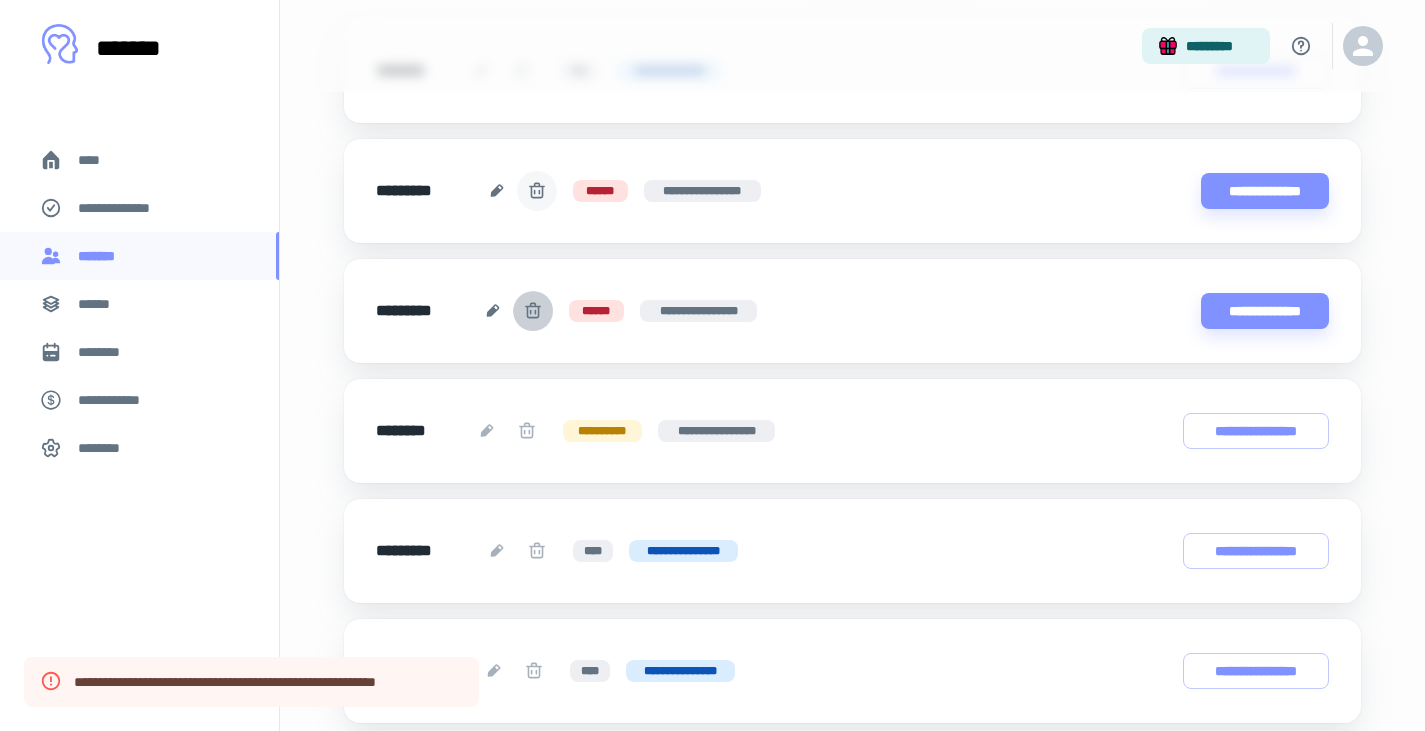 click 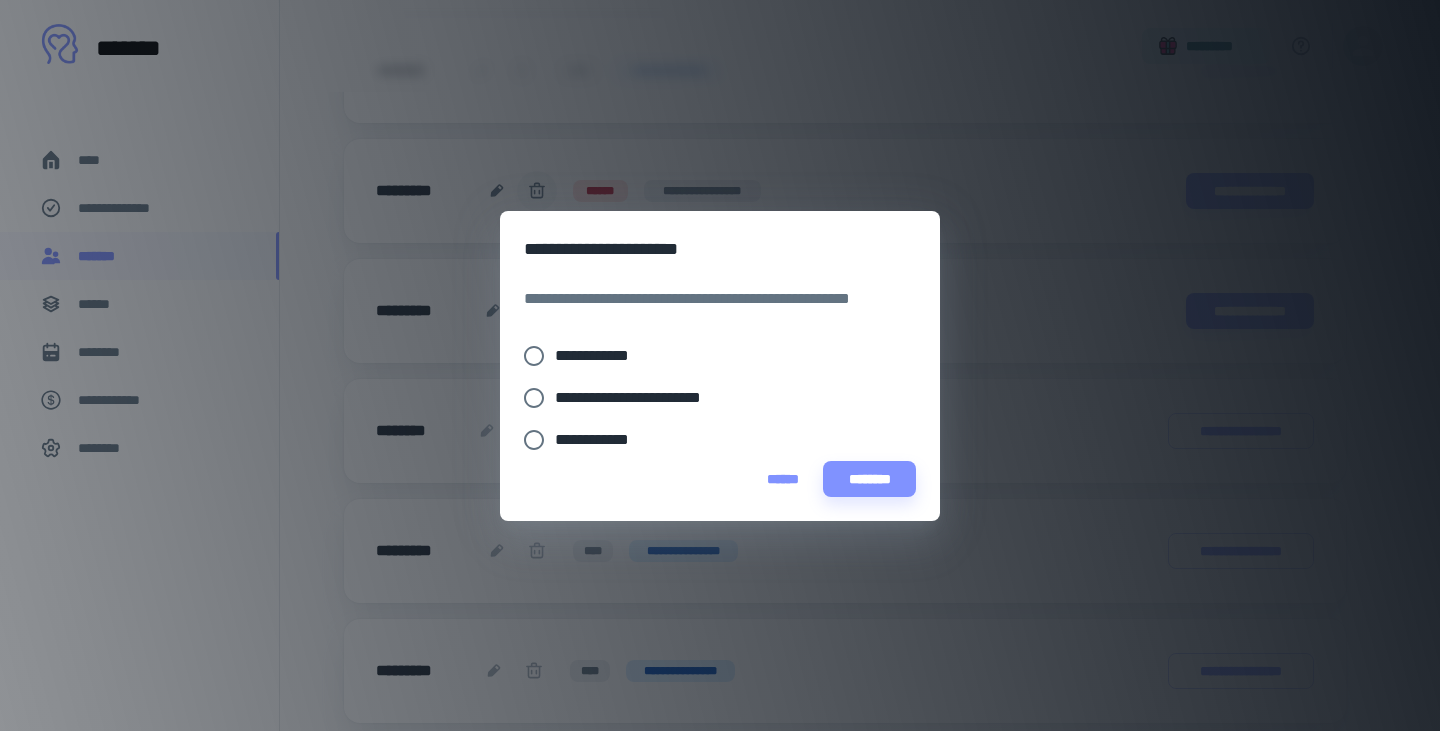click on "**********" at bounding box center [600, 356] 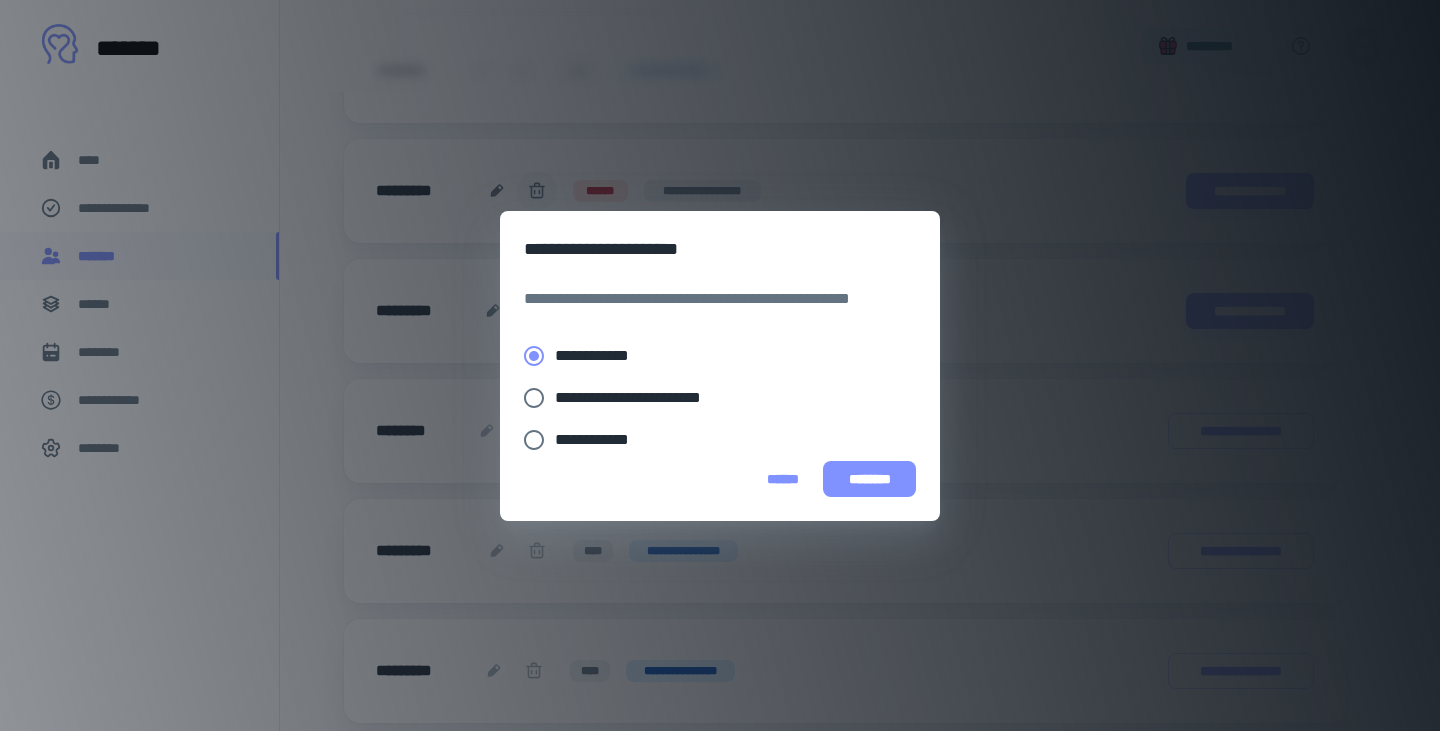 click on "********" at bounding box center (869, 479) 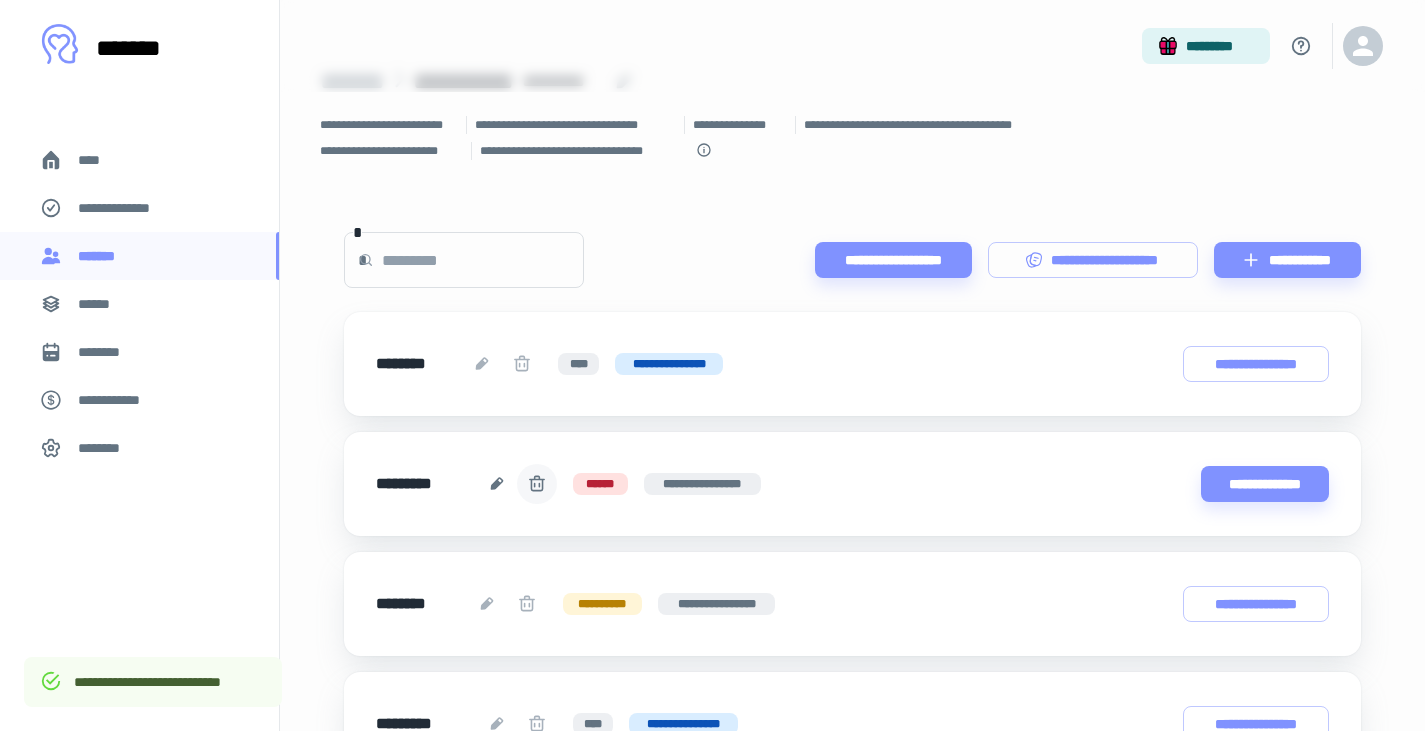 scroll, scrollTop: 40, scrollLeft: 0, axis: vertical 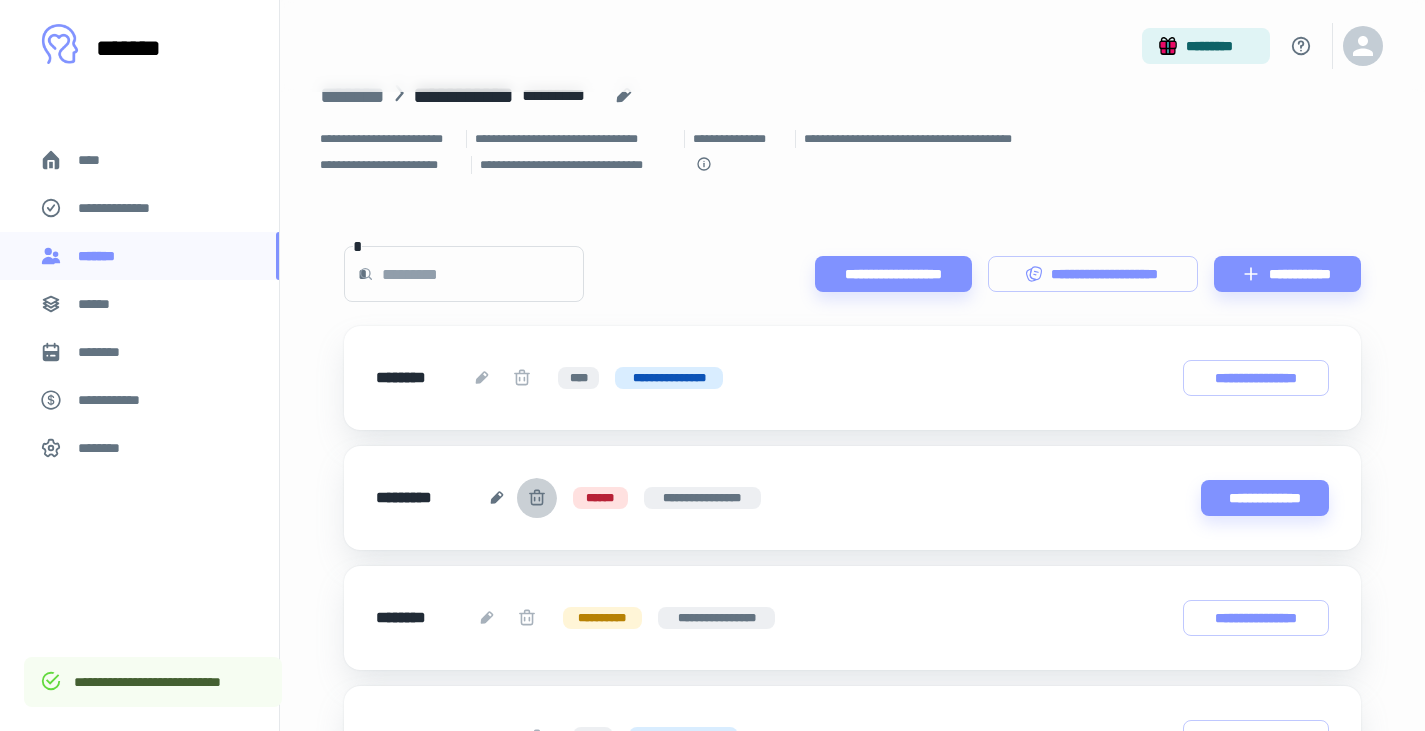click 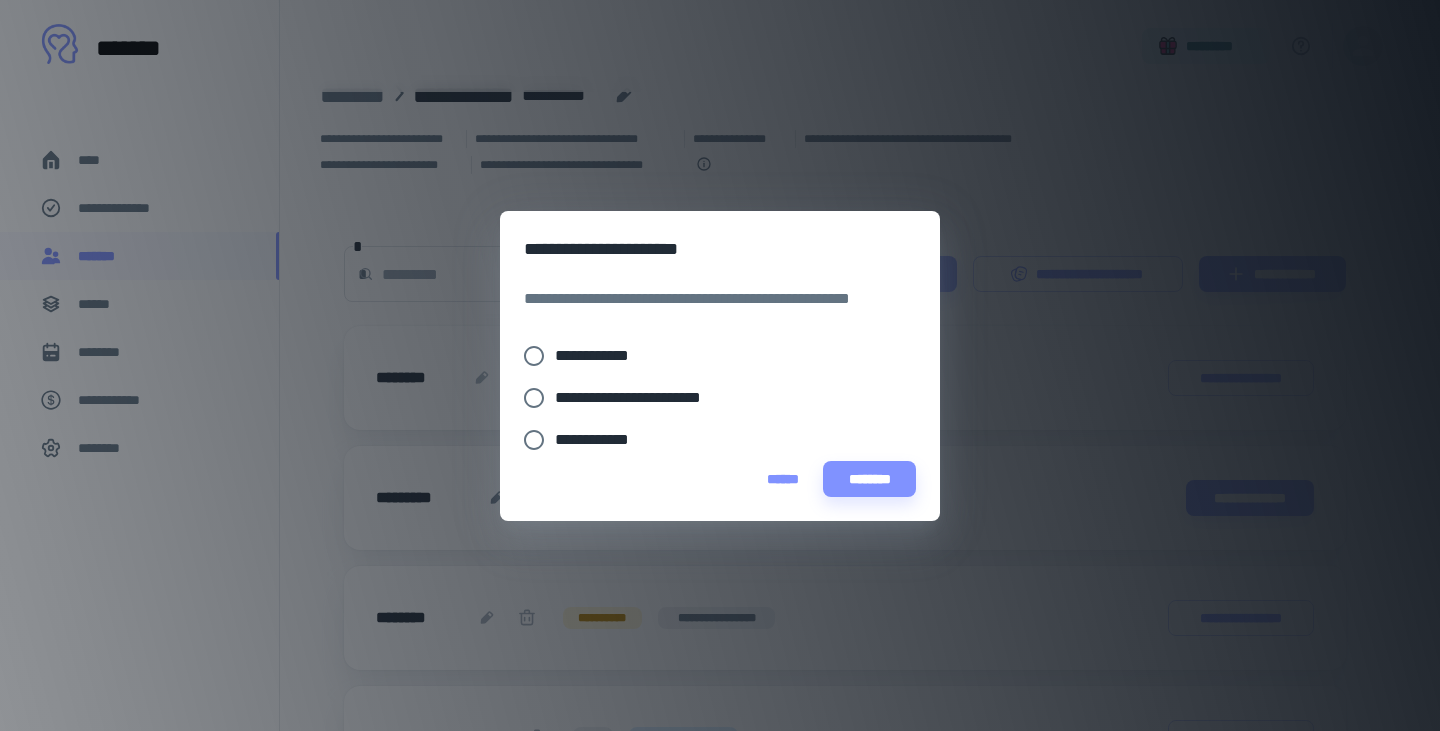 click on "**********" at bounding box center (600, 356) 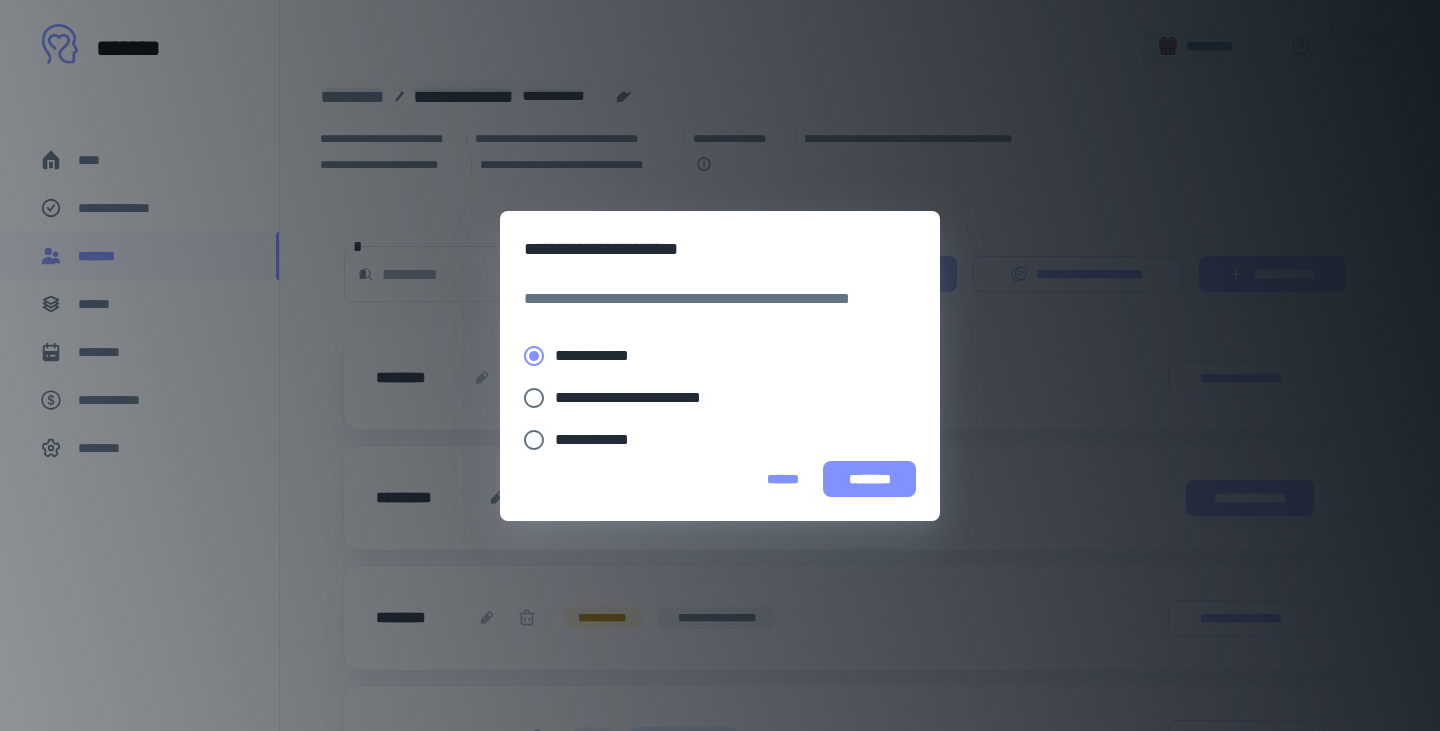 click on "********" at bounding box center (869, 479) 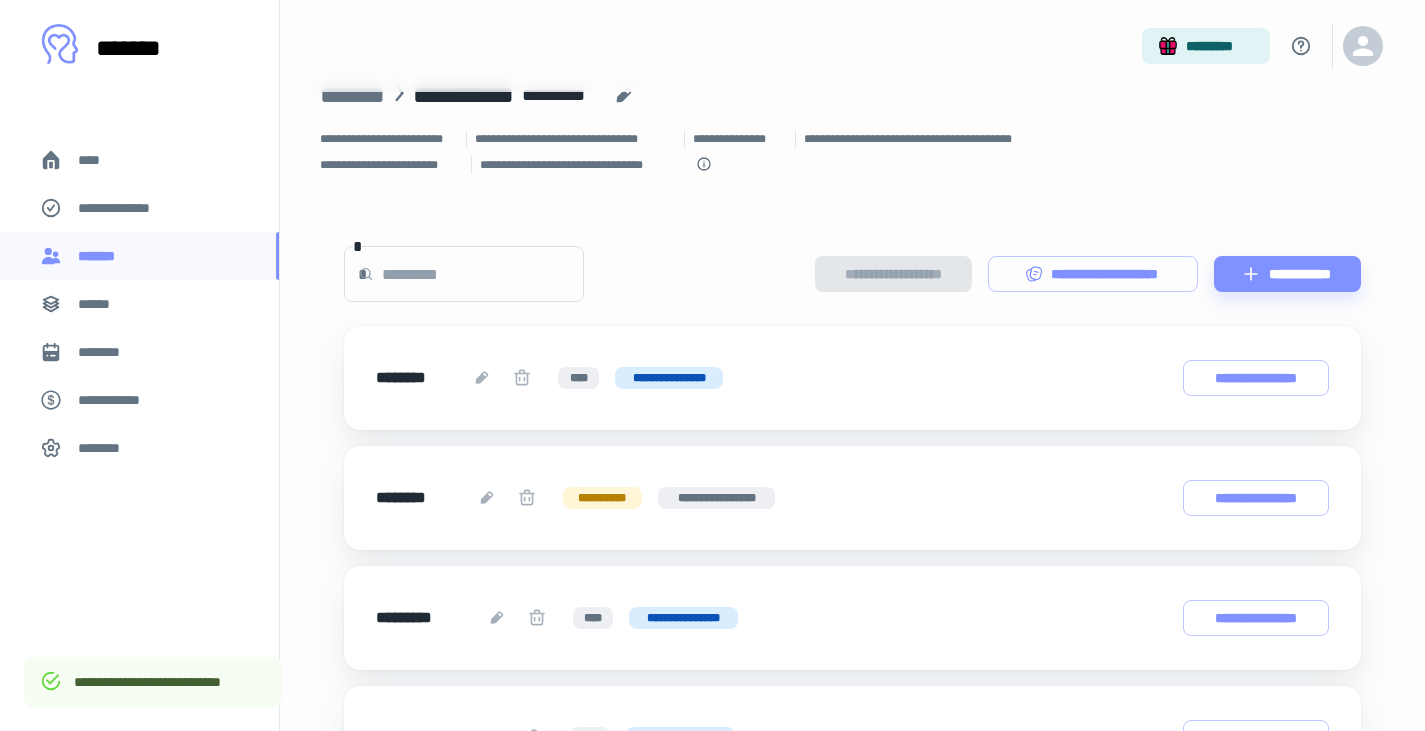 click on "********" at bounding box center [139, 352] 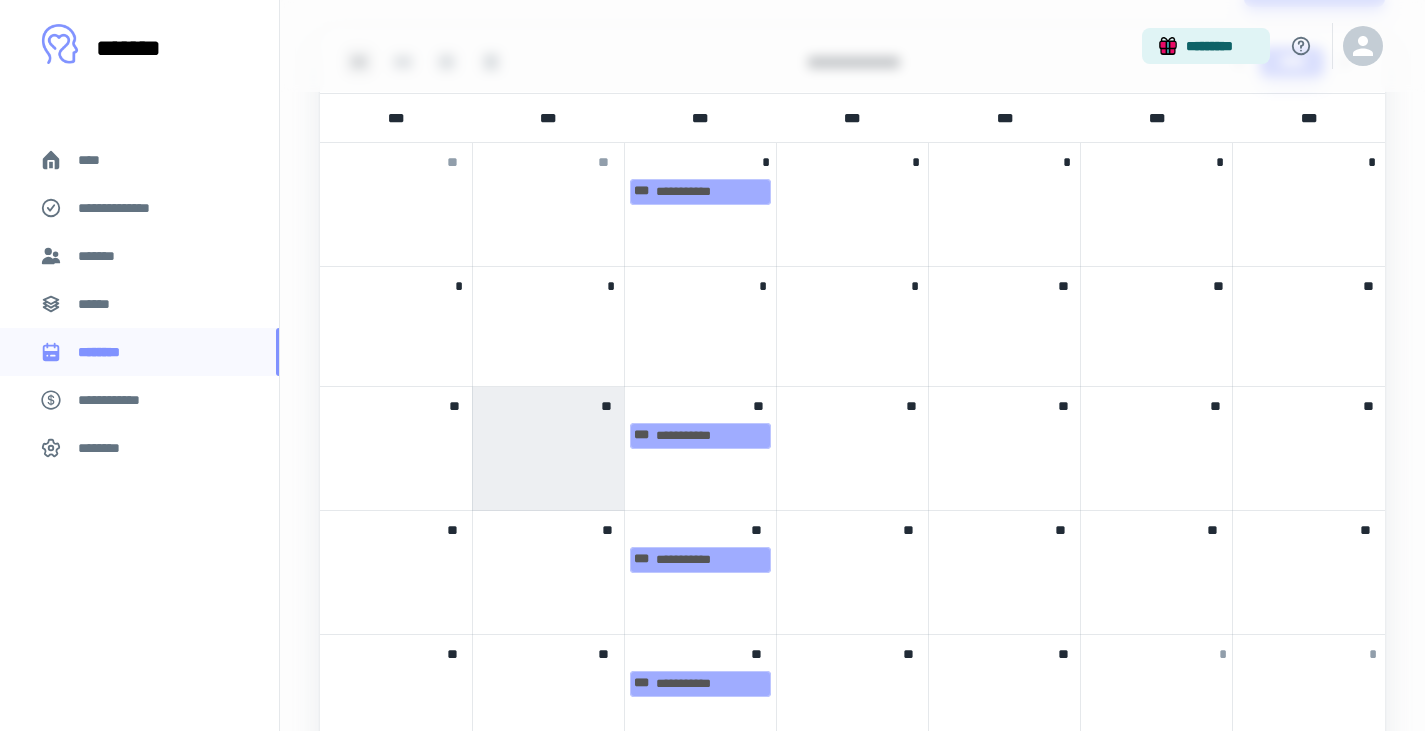 scroll, scrollTop: 583, scrollLeft: 0, axis: vertical 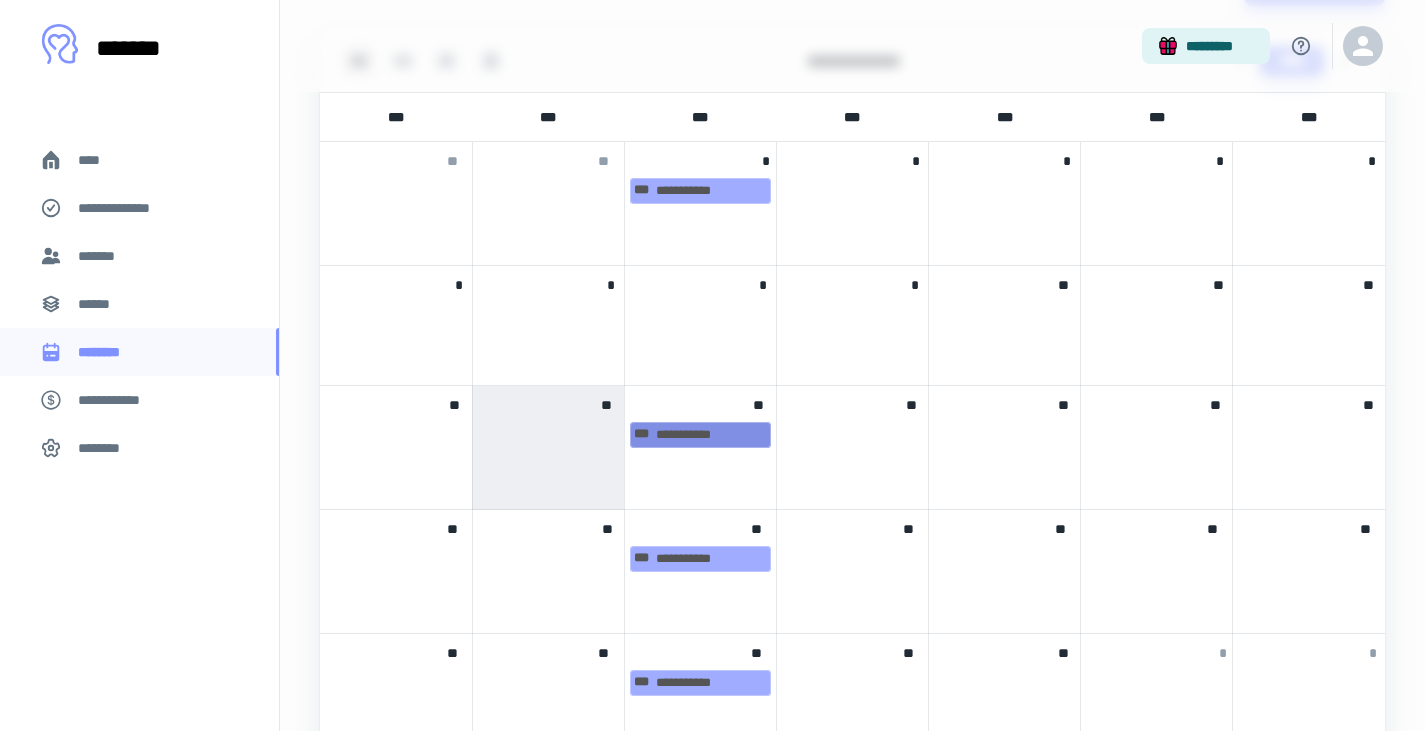click on "**********" at bounding box center [700, 435] 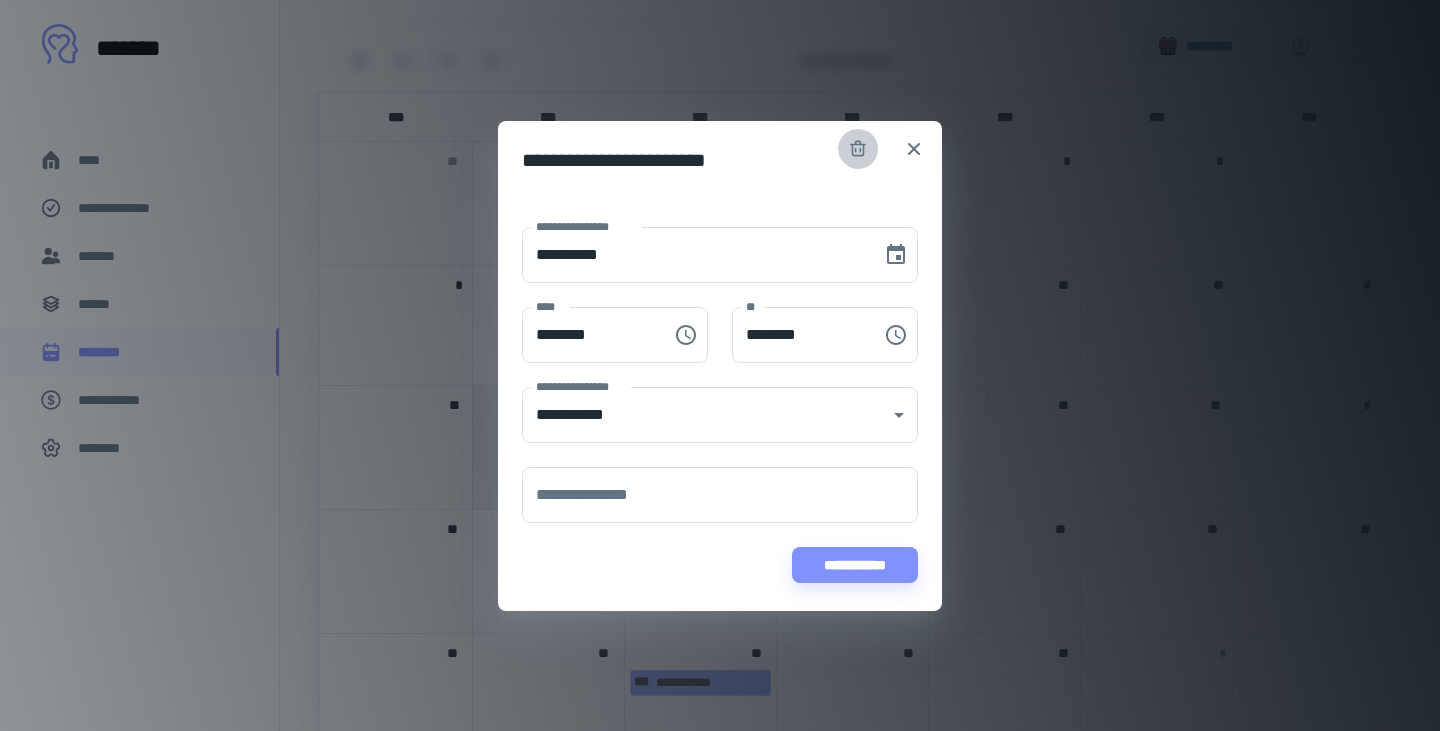 click 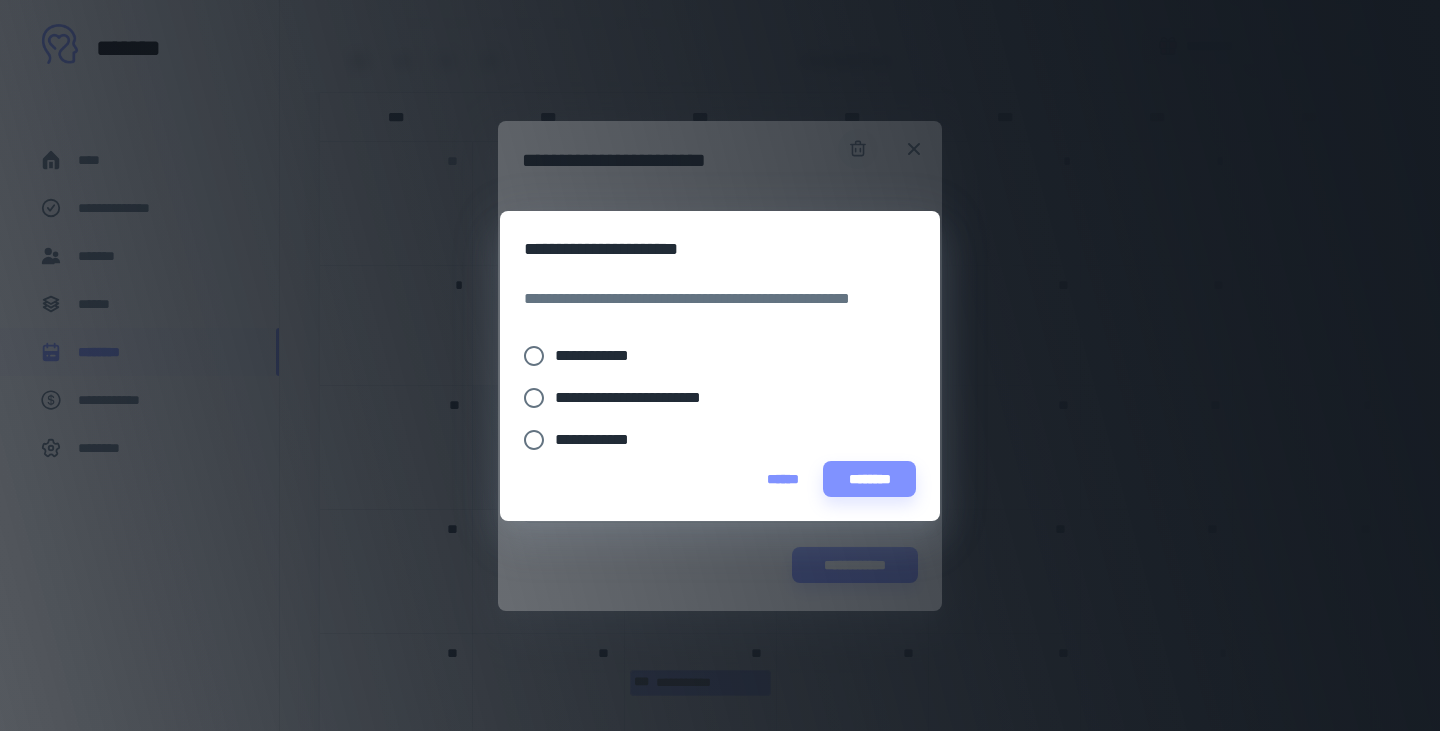 click on "**********" at bounding box center [645, 398] 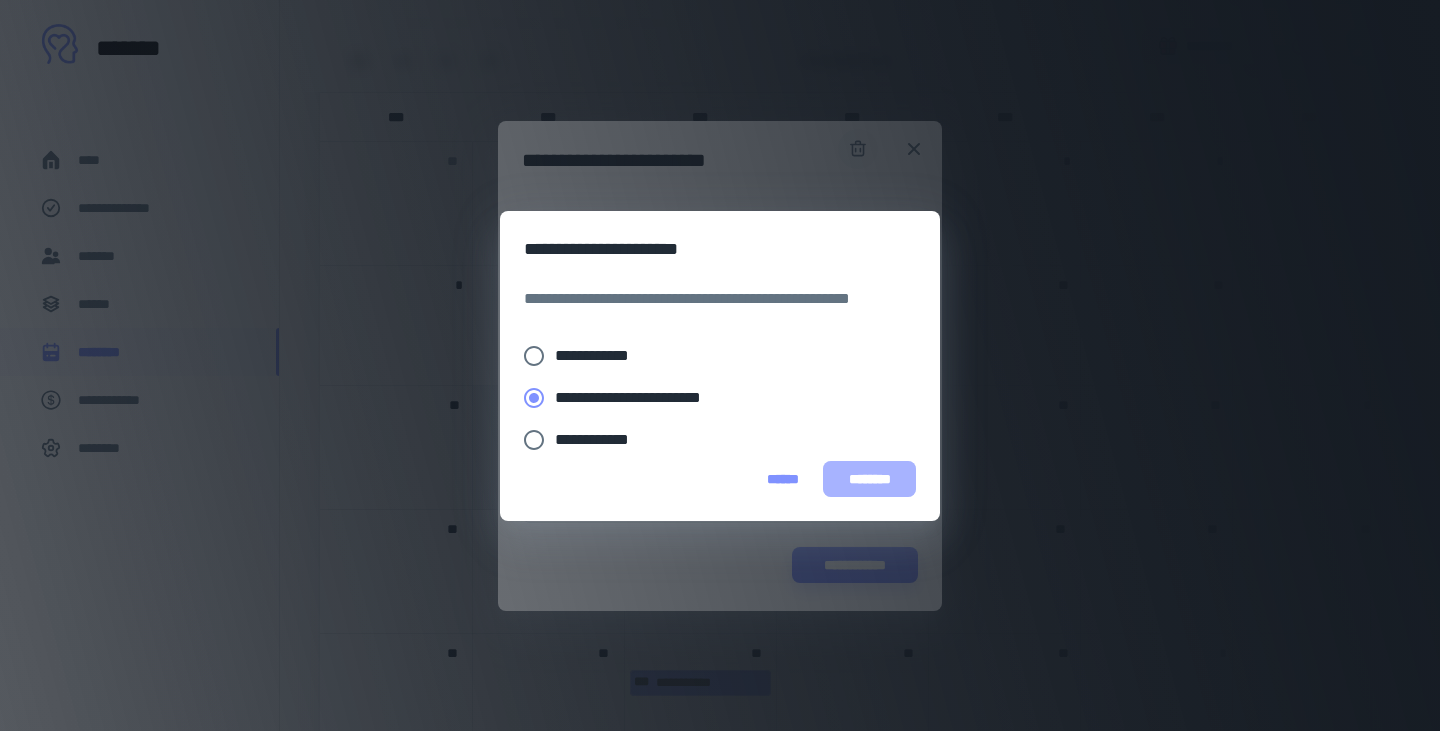 click on "********" at bounding box center (869, 479) 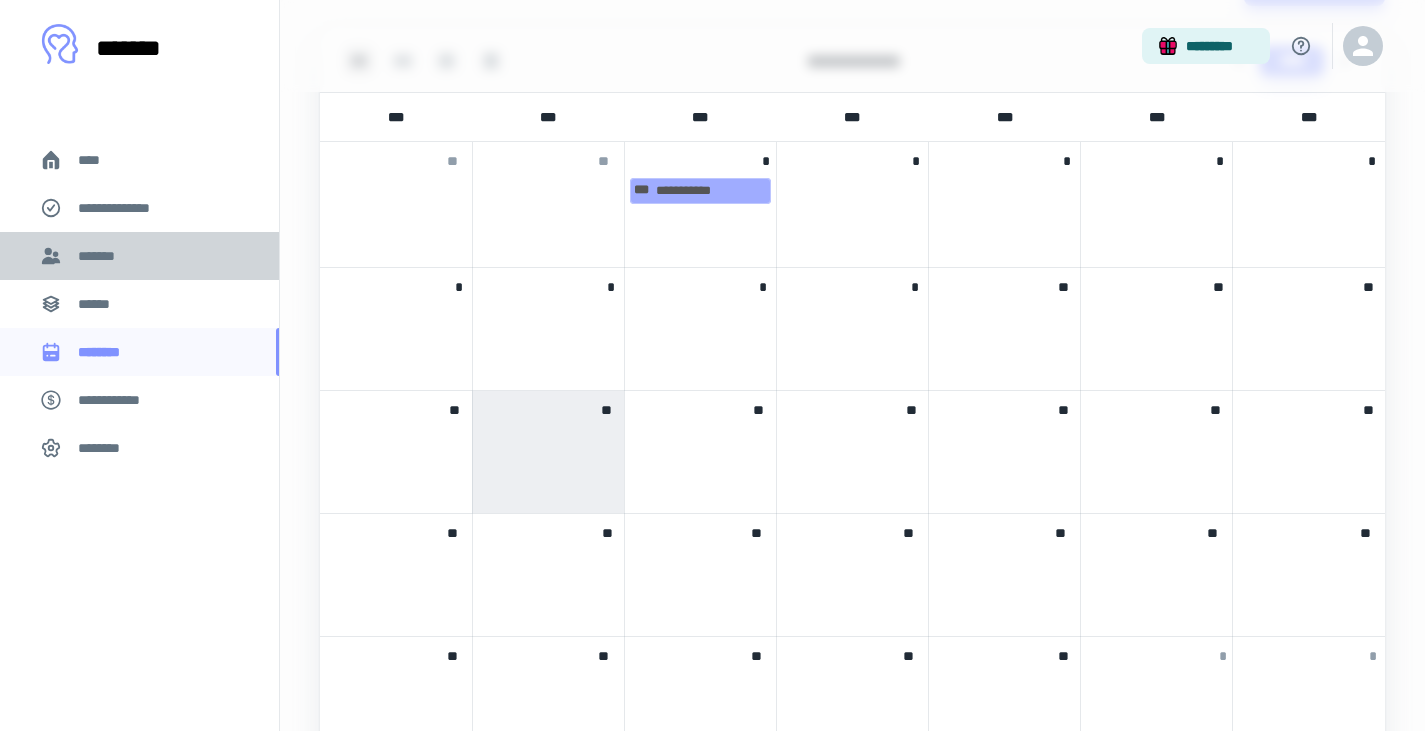click on "*******" at bounding box center (100, 256) 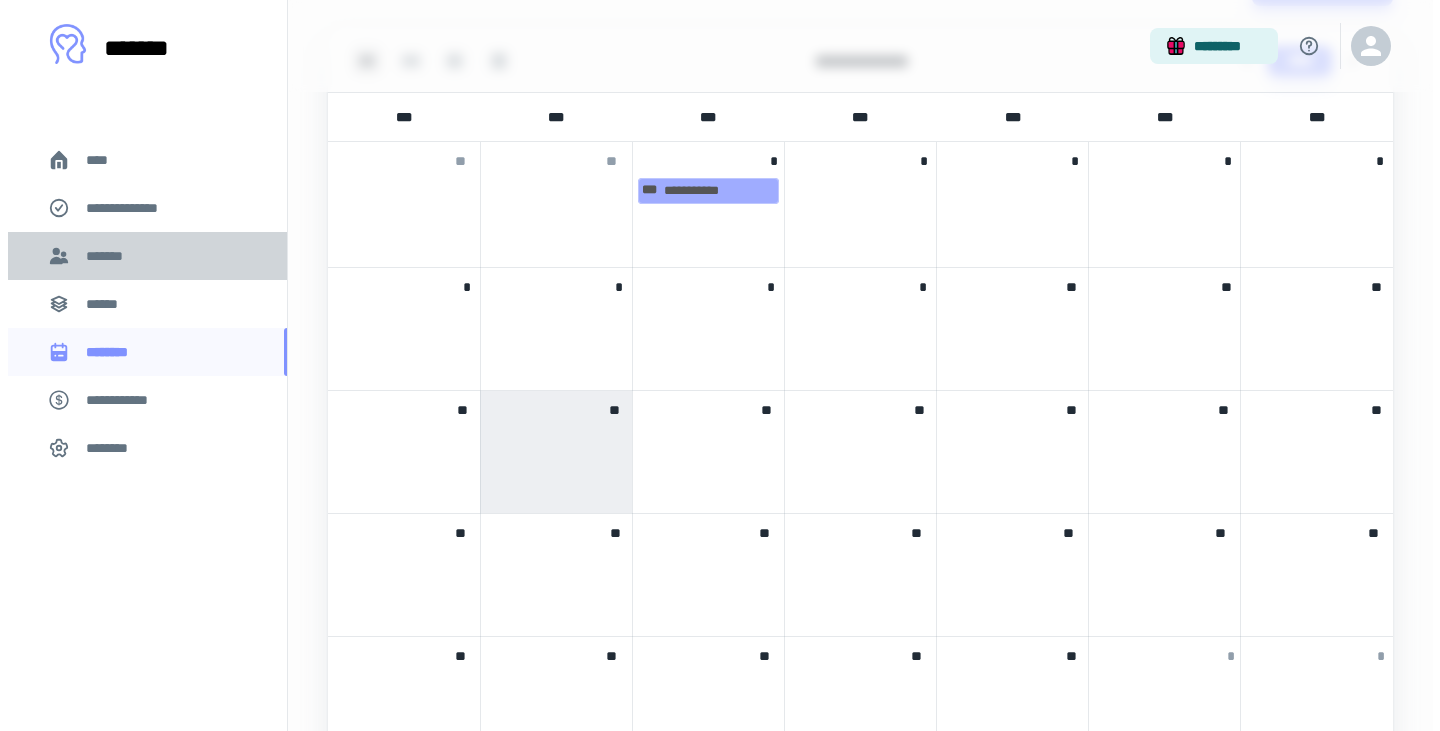 scroll, scrollTop: 0, scrollLeft: 0, axis: both 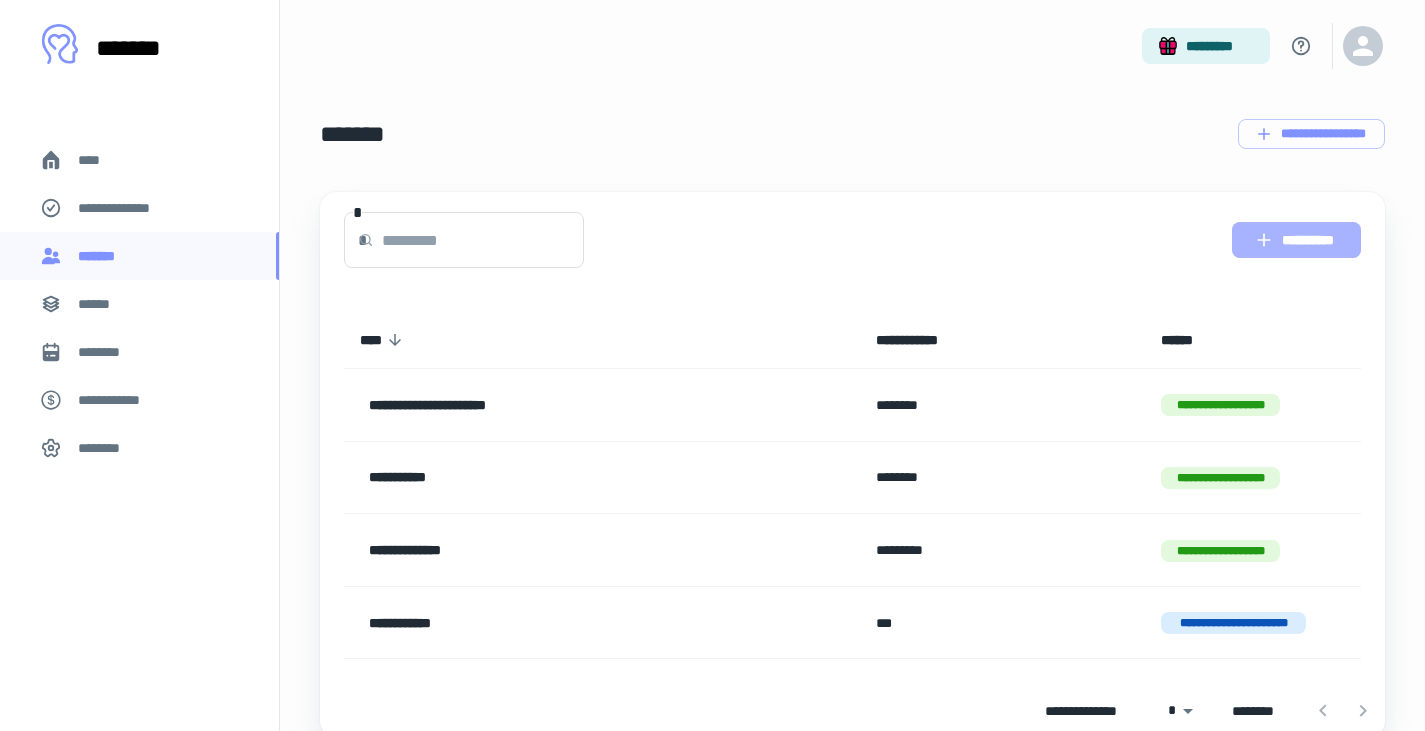 click 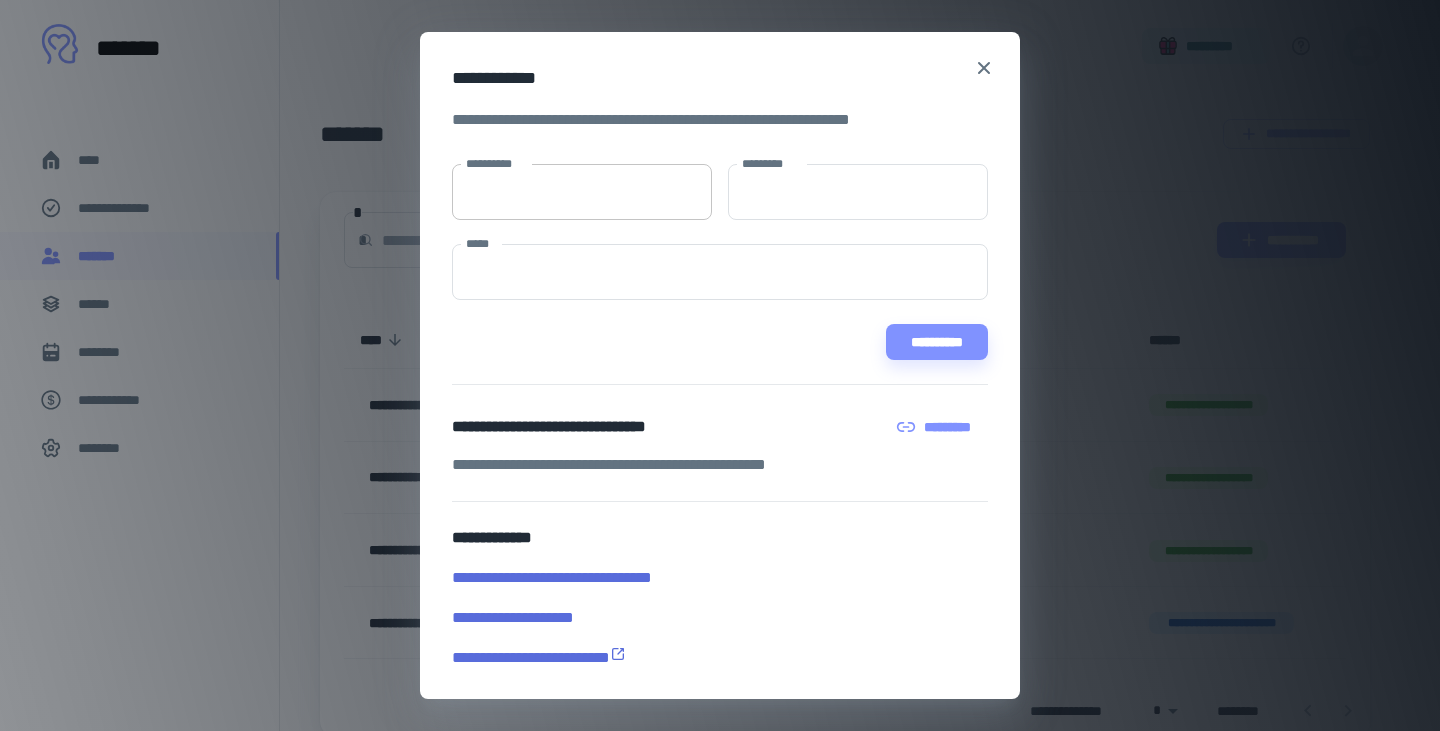 click on "**********" at bounding box center [582, 192] 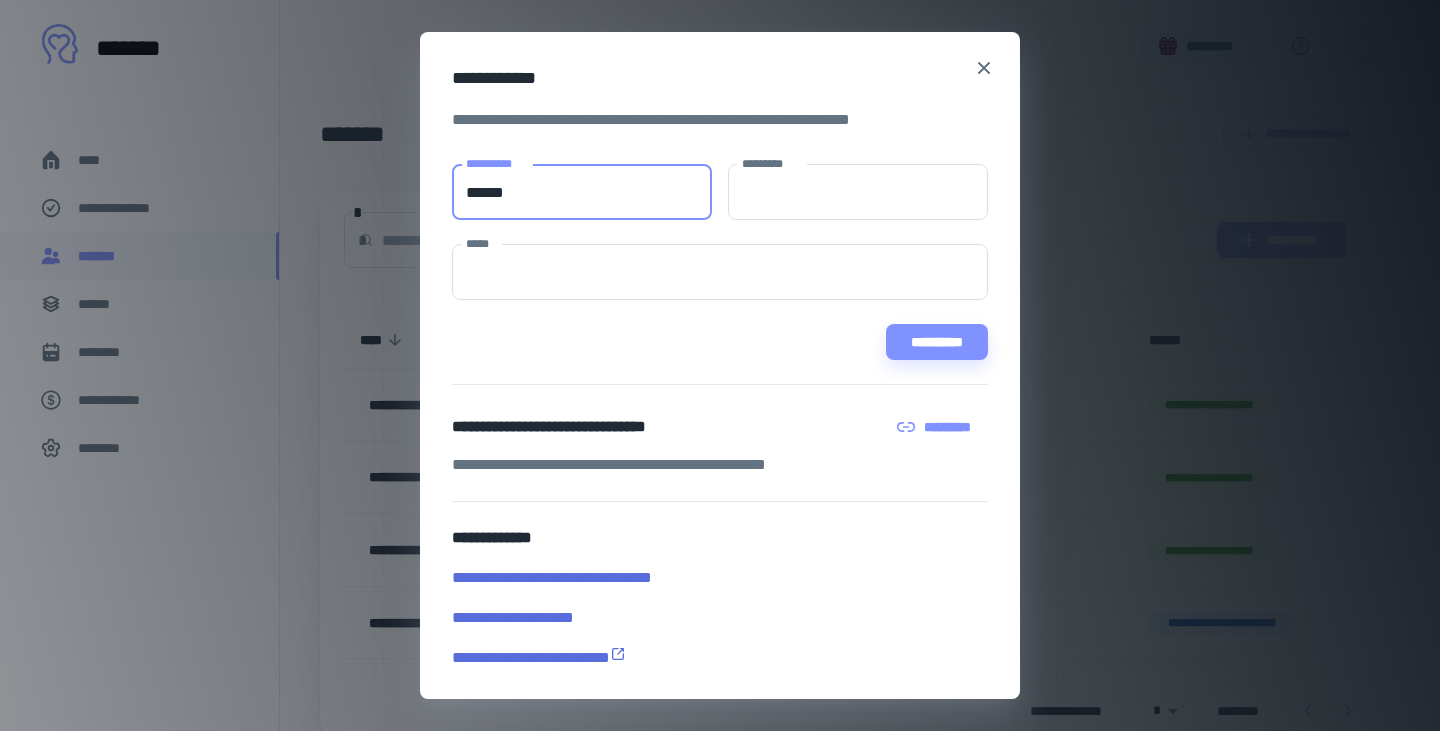 type on "******" 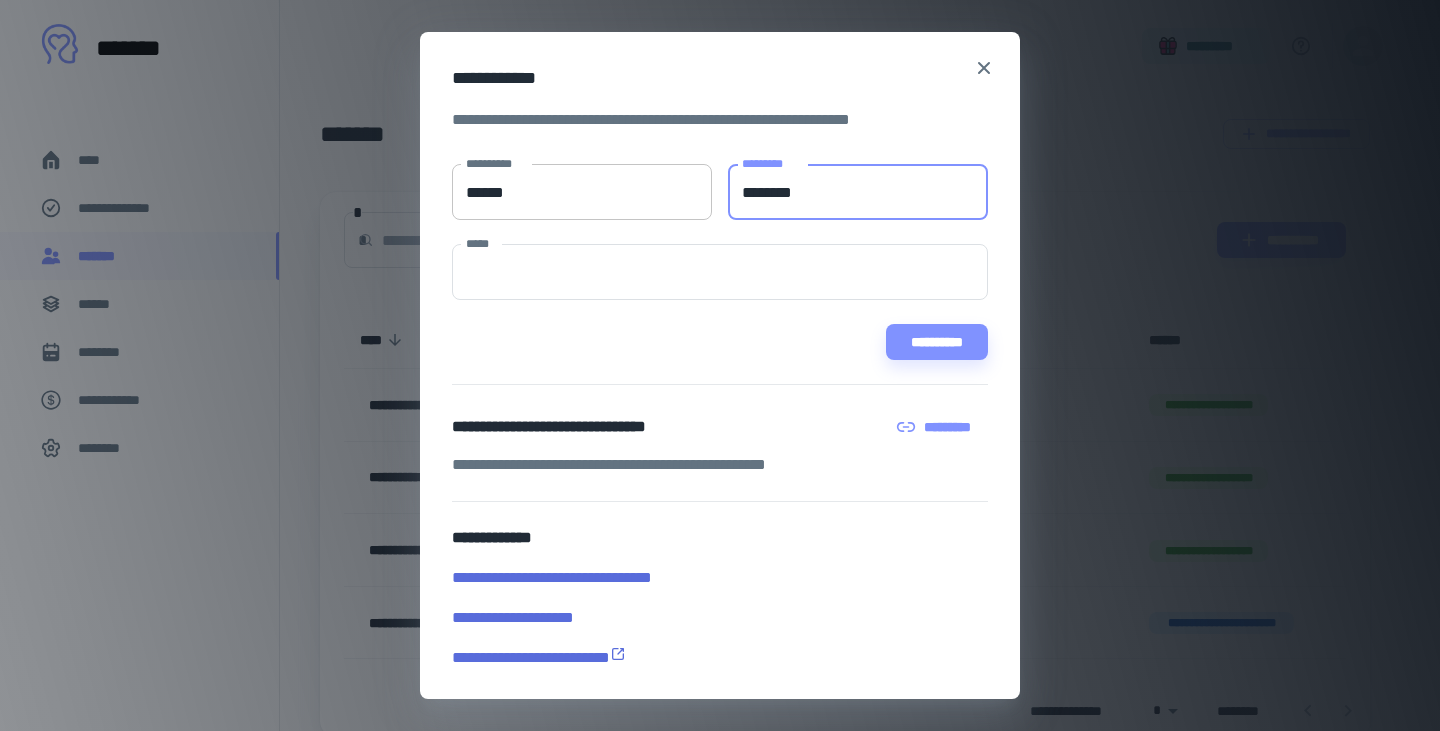 type on "********" 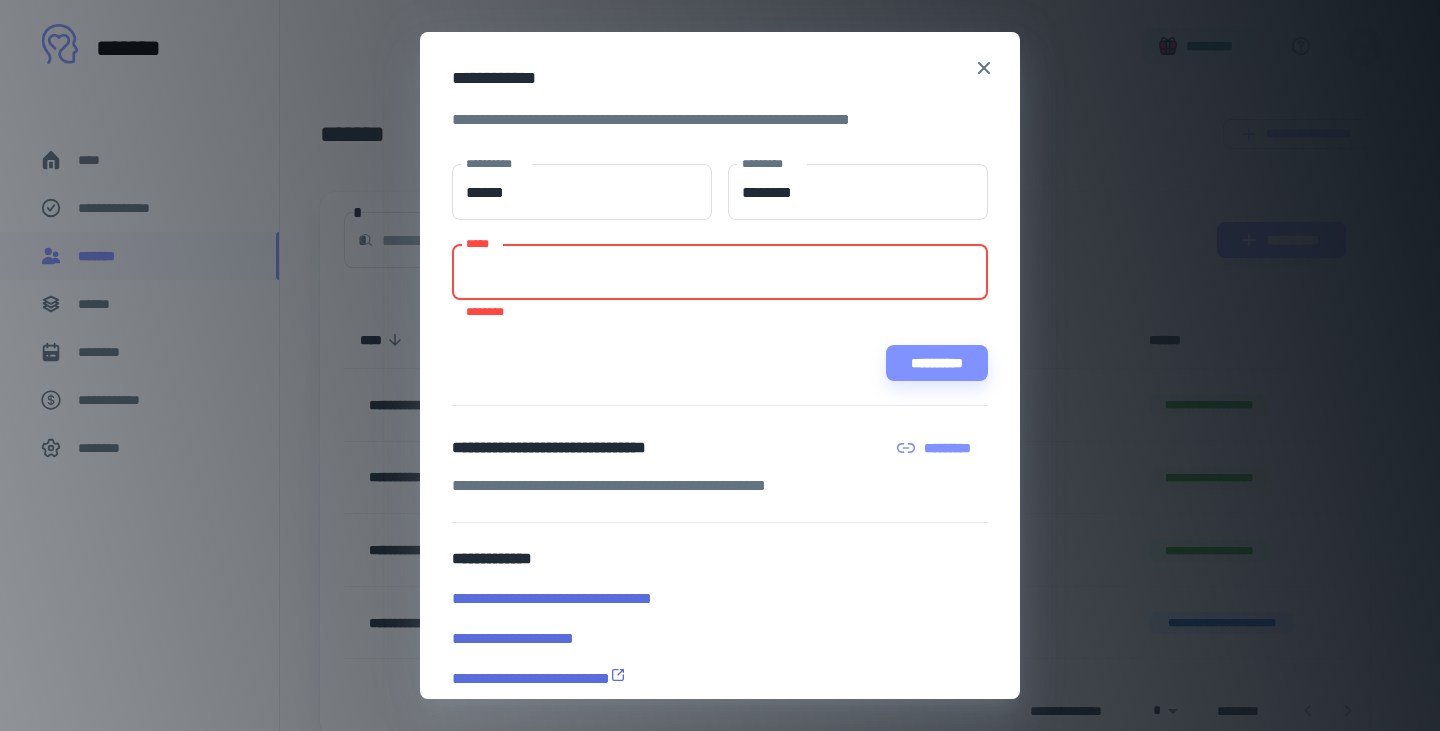 paste on "[FIRST] [LAST] [STREET] [CITY] [STATE] [ZIP] [COUNTRY] [PHONE] [EMAIL] [SSN] [CREDIT_CARD] [DOB] [AGE]" 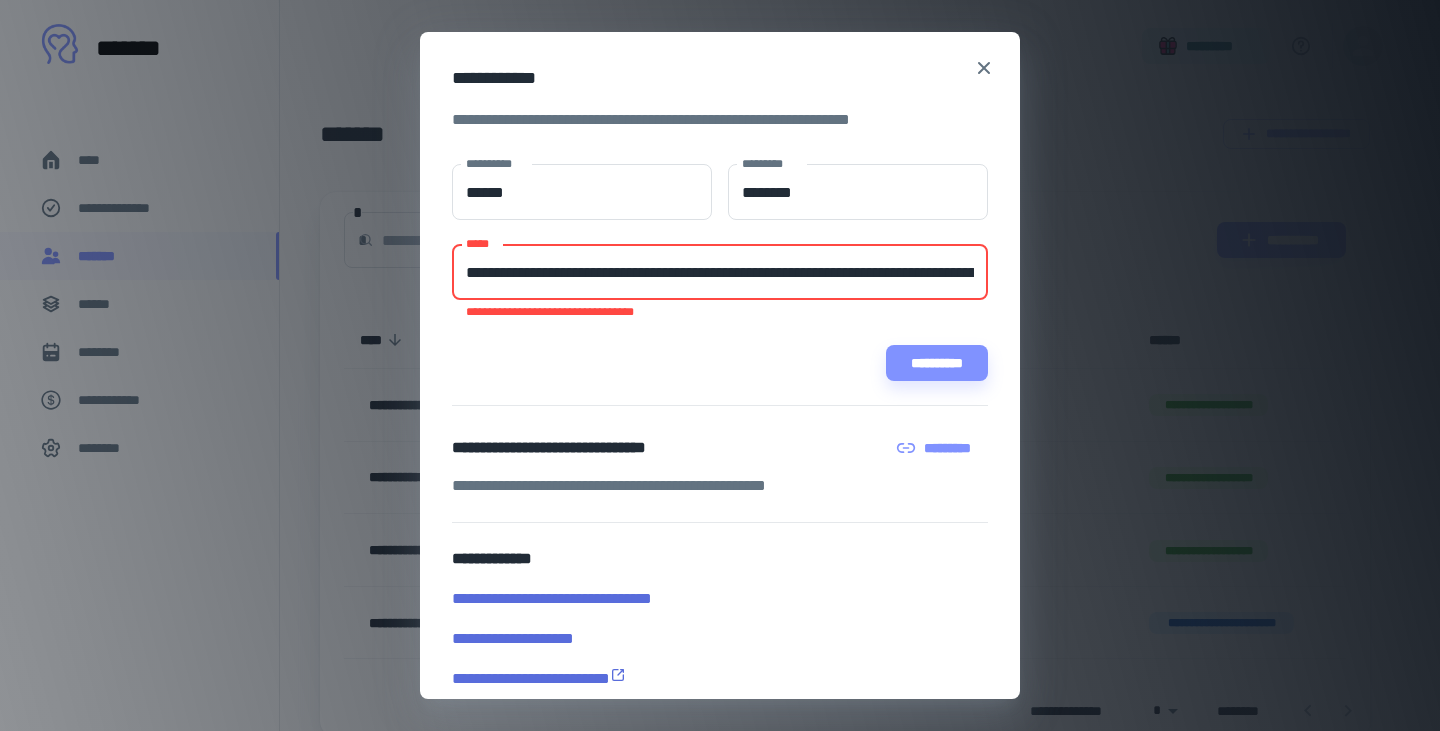 scroll, scrollTop: 0, scrollLeft: 8142, axis: horizontal 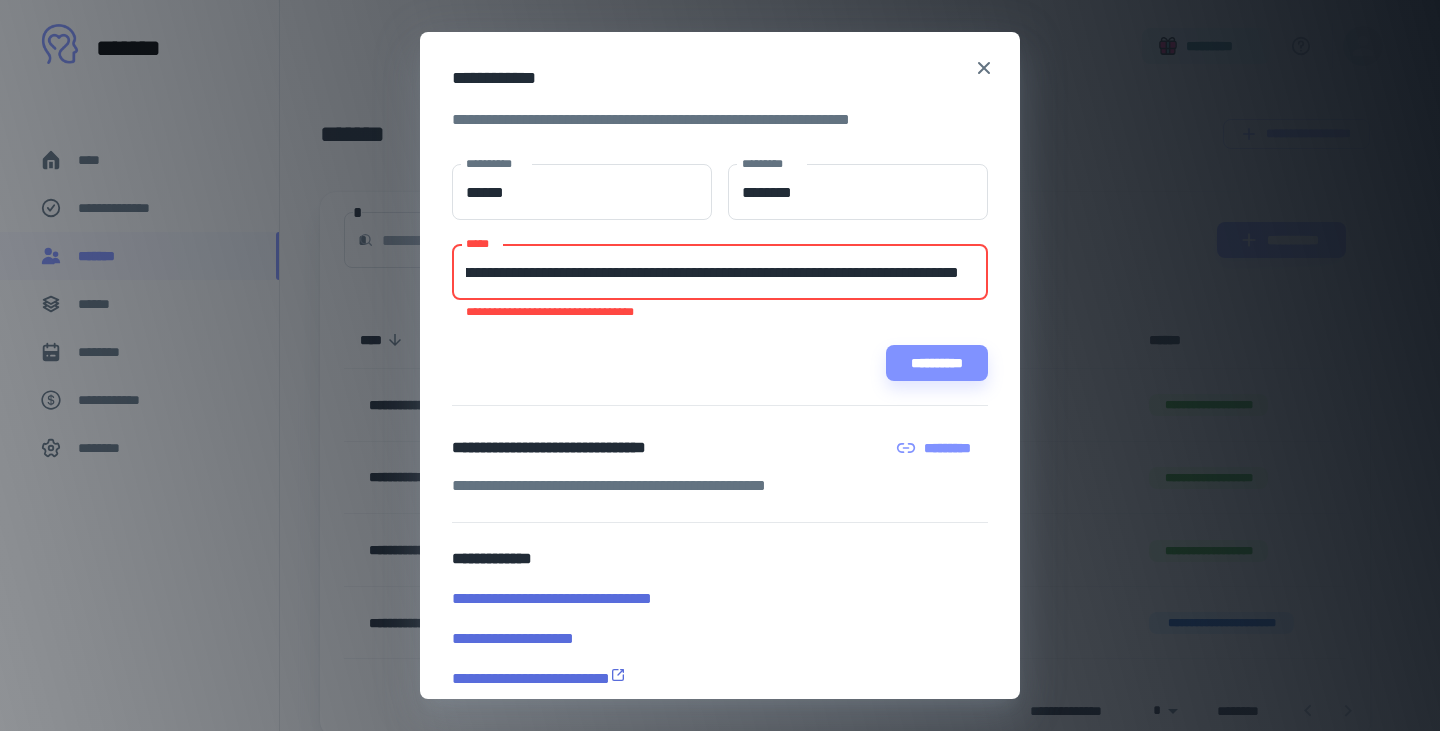 click on "*****" at bounding box center [712, 272] 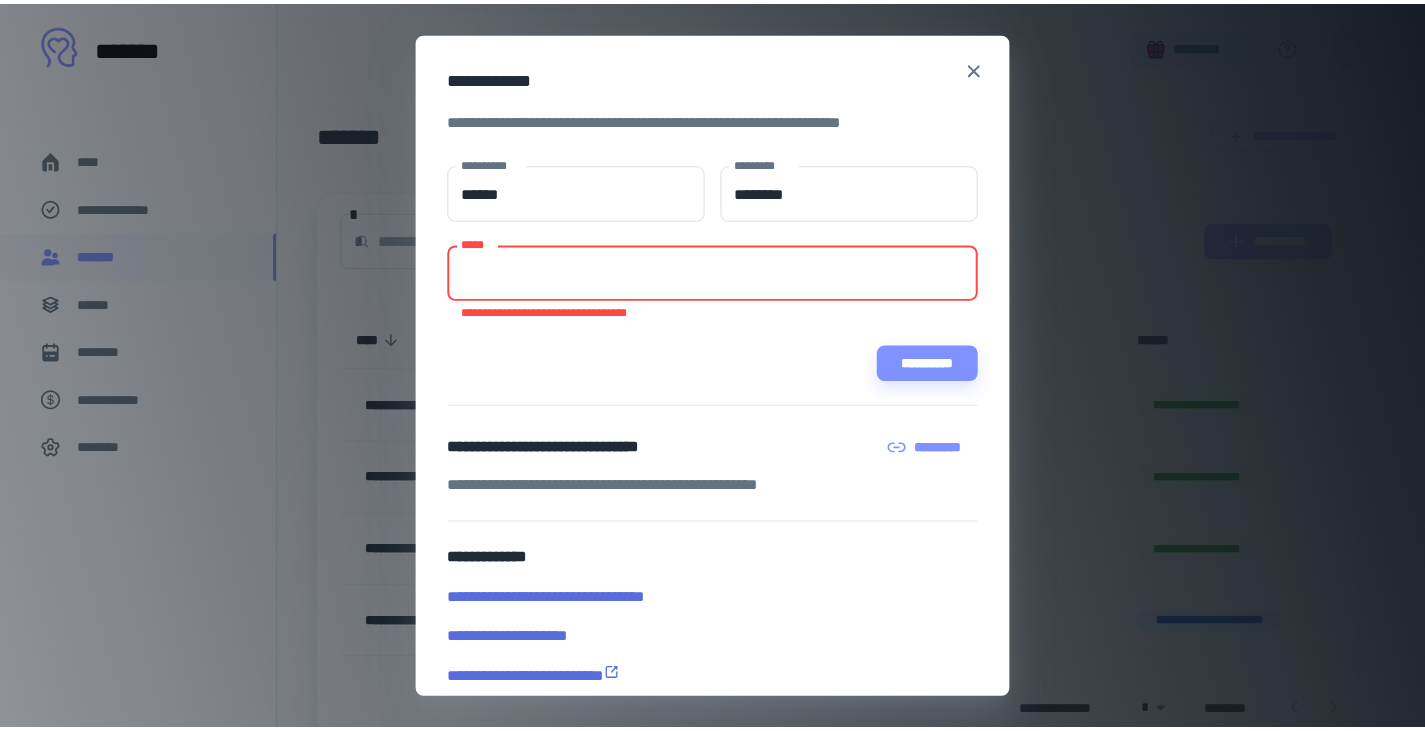 scroll, scrollTop: 0, scrollLeft: 0, axis: both 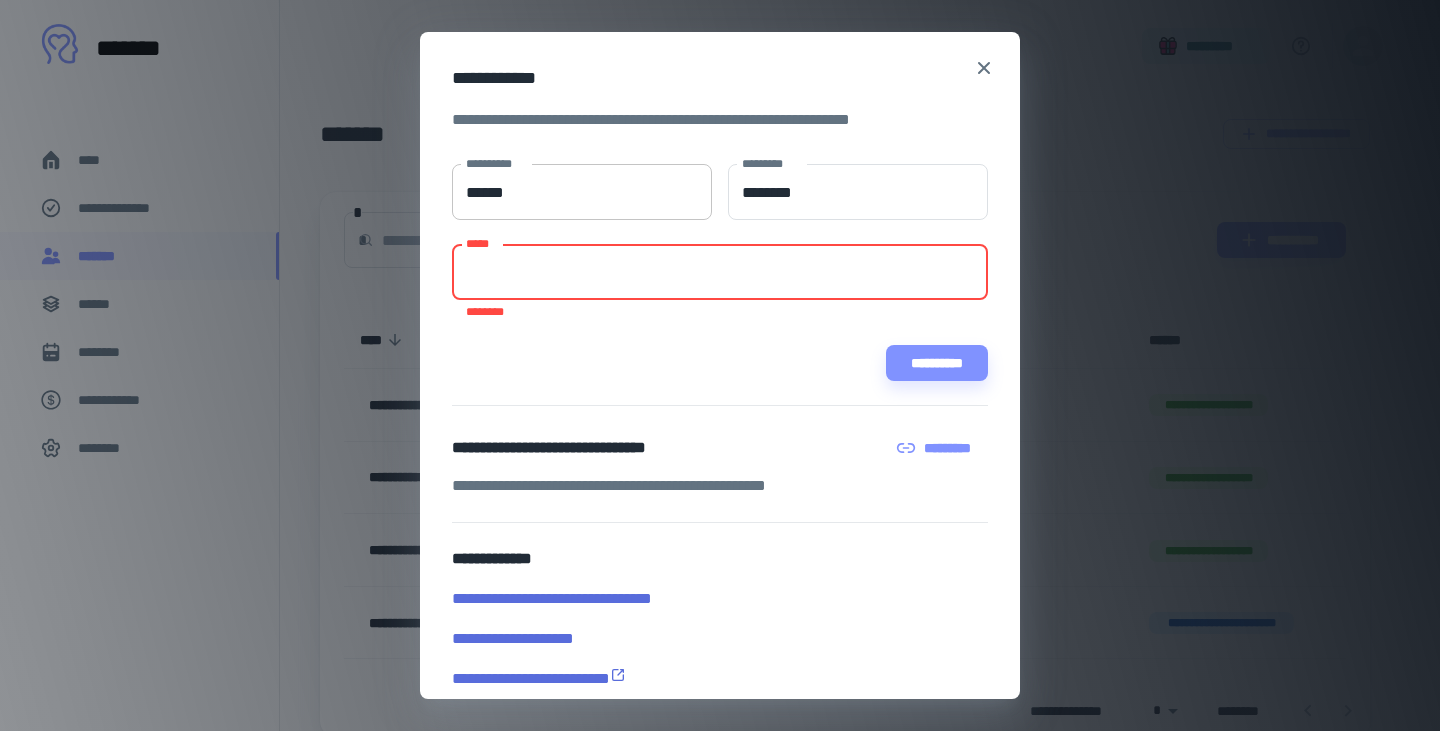 paste on "**********" 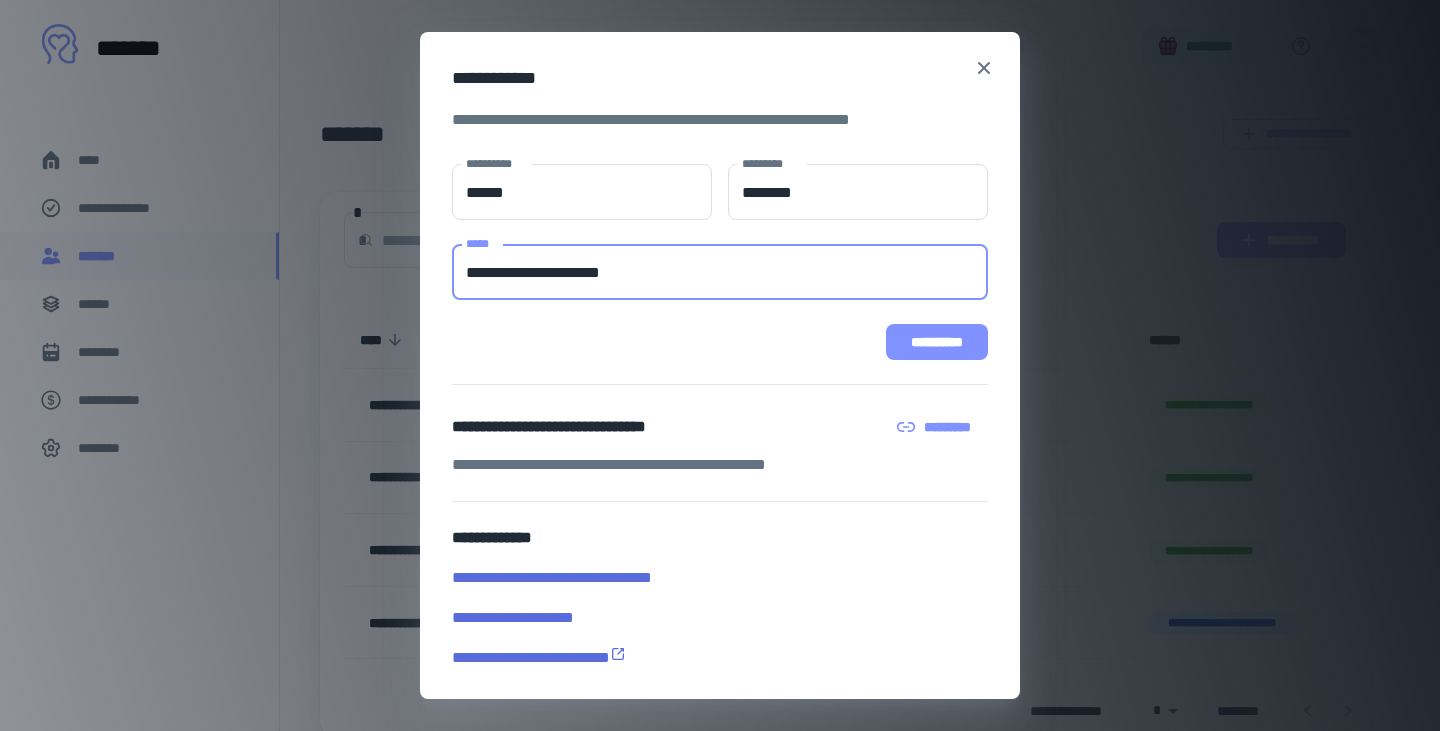 type on "**********" 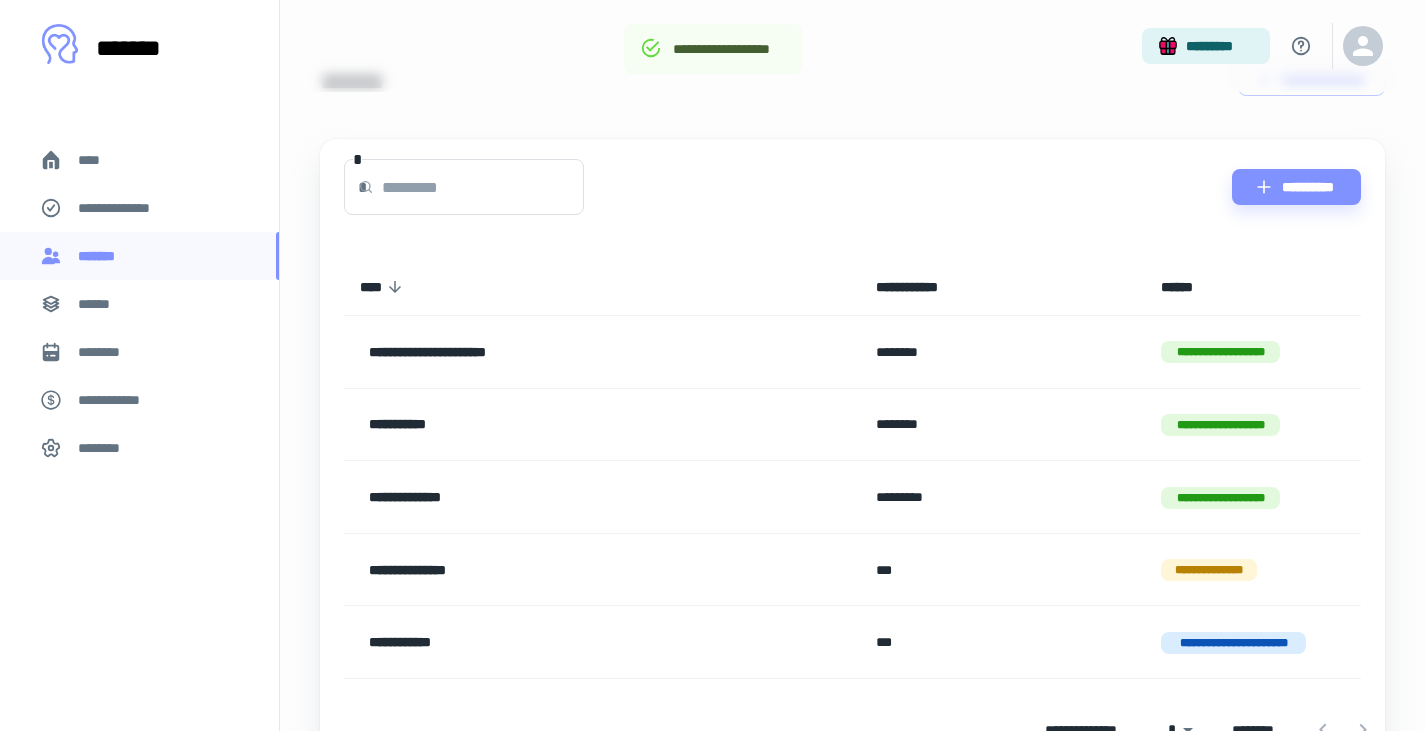 scroll, scrollTop: 46, scrollLeft: 0, axis: vertical 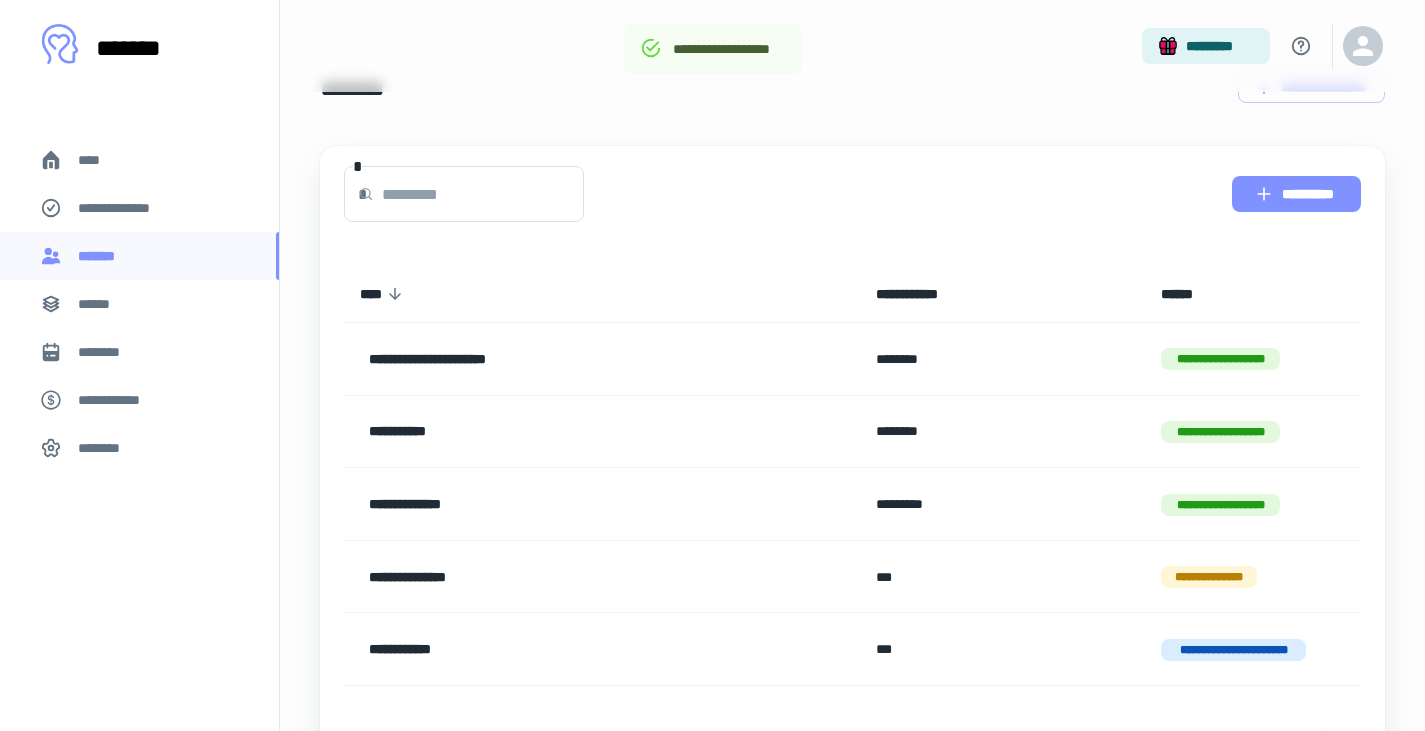 click on "**********" at bounding box center (1296, 194) 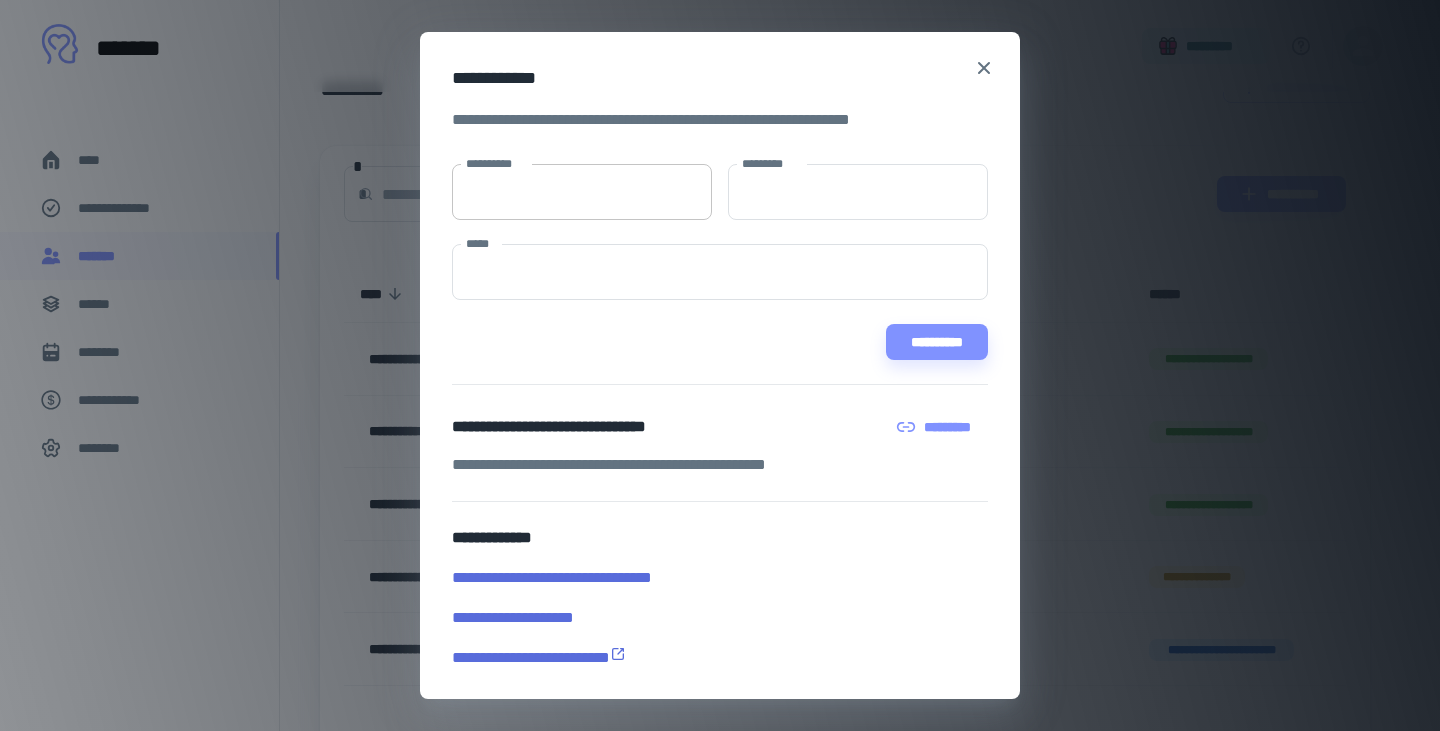 click on "**********" at bounding box center [582, 192] 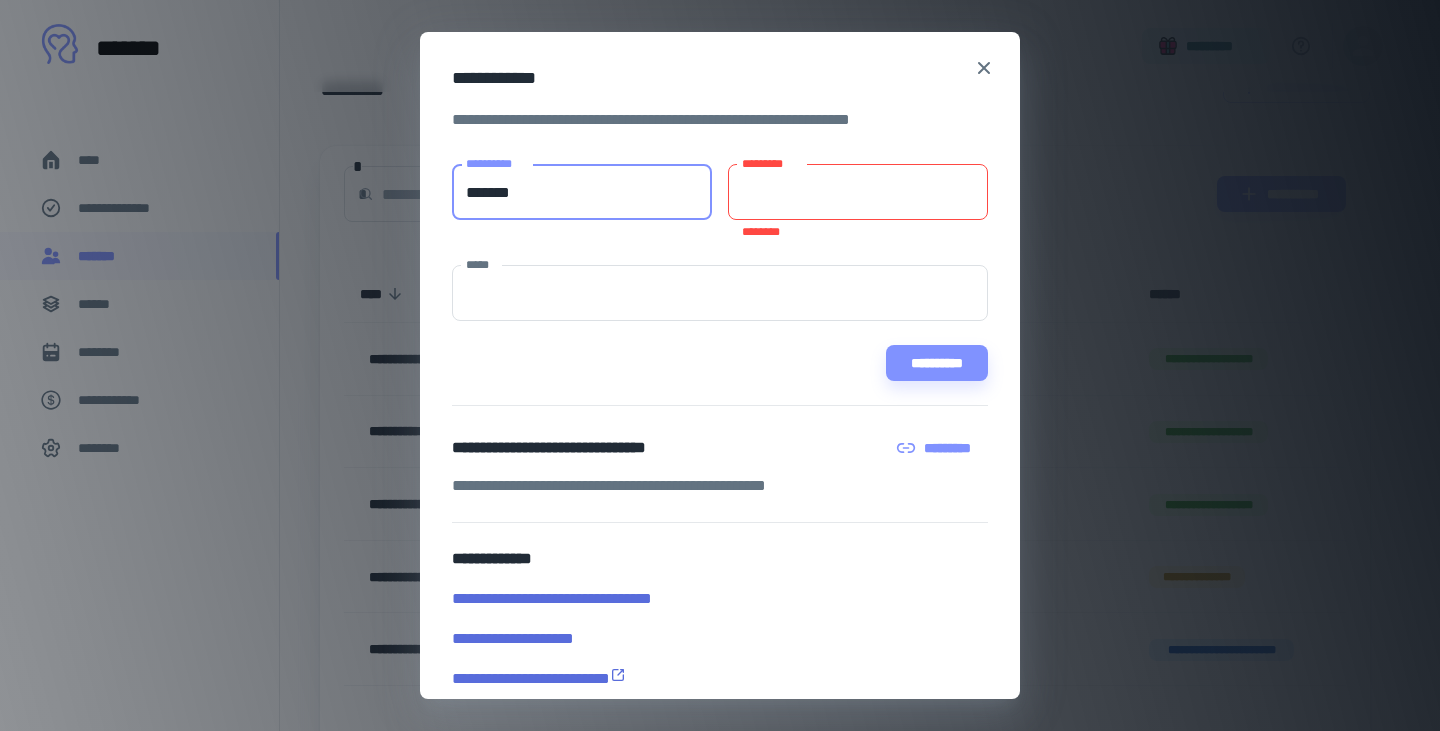 type on "*******" 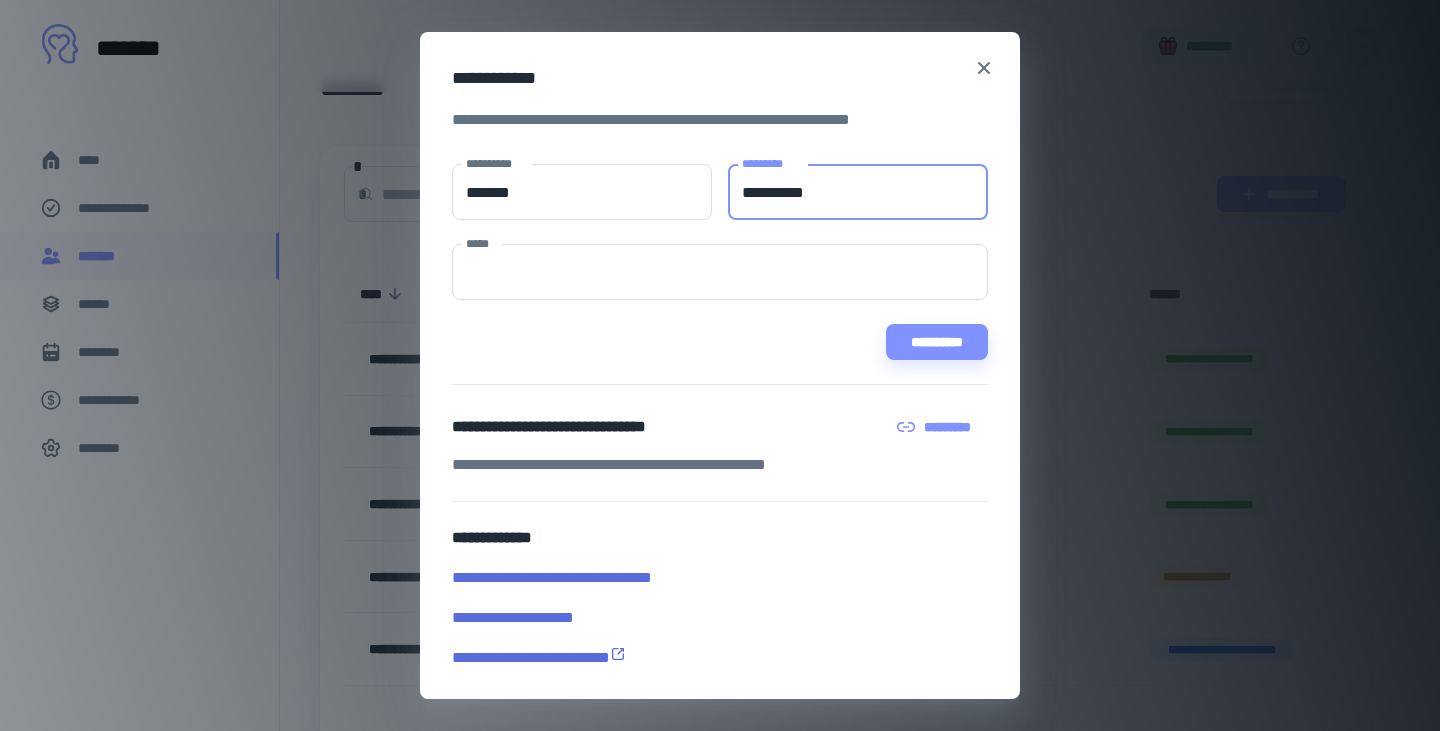 type on "**********" 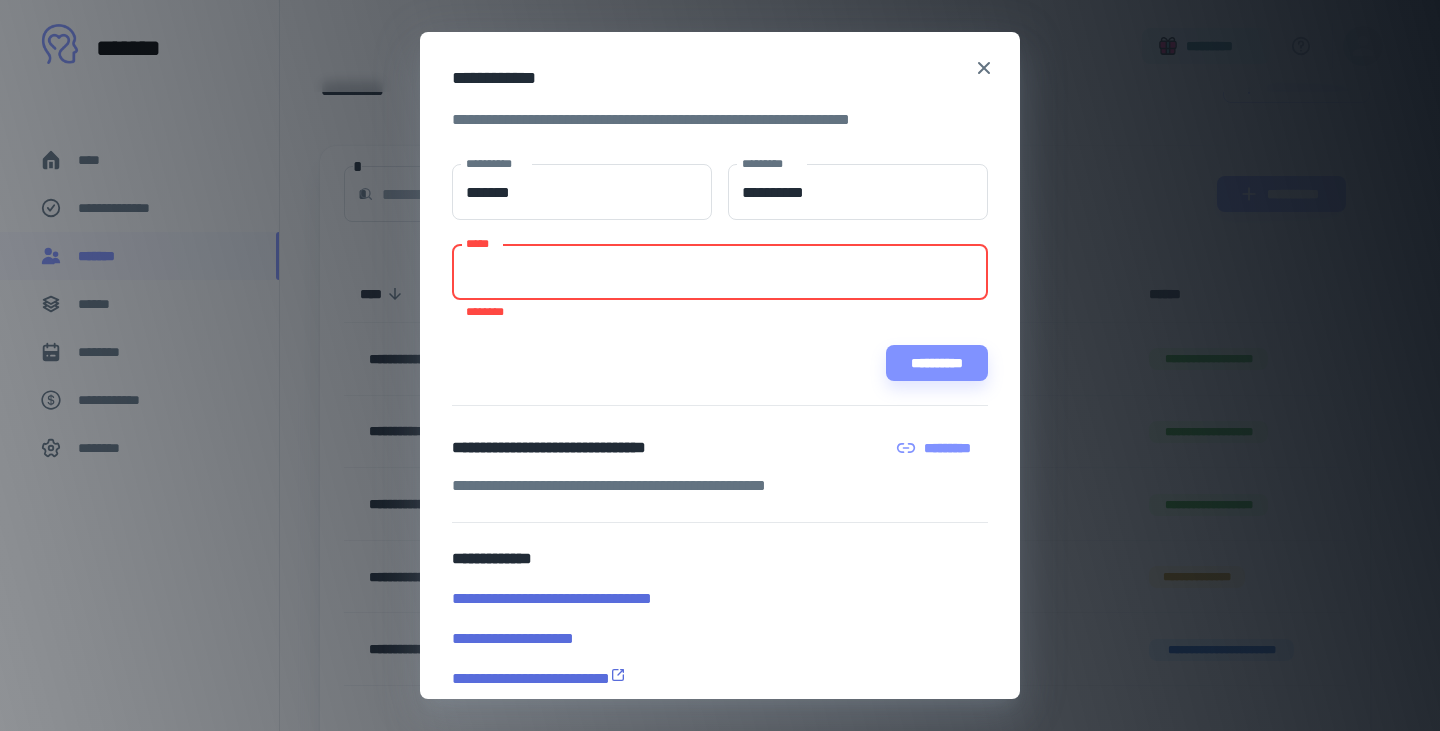 paste on "**********" 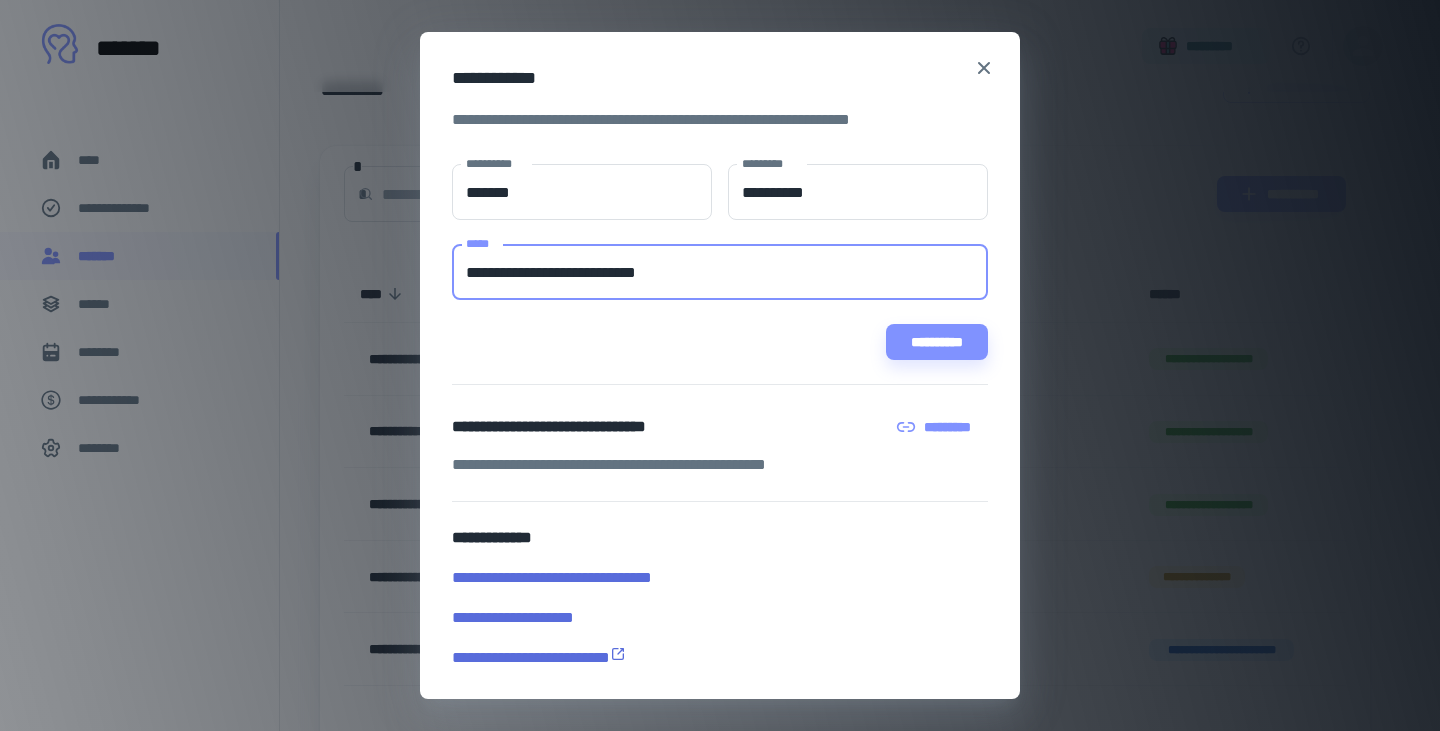 click on "**********" at bounding box center [720, 272] 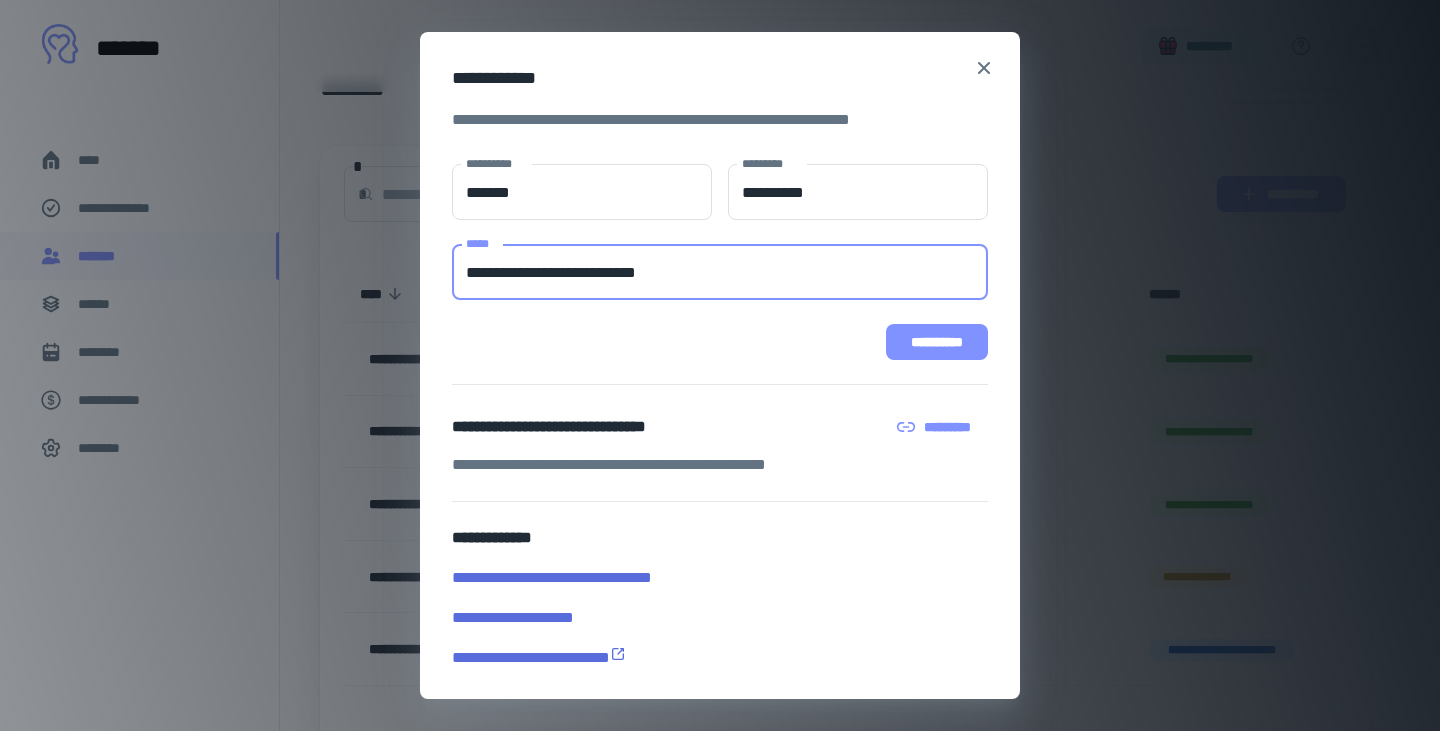 type on "**********" 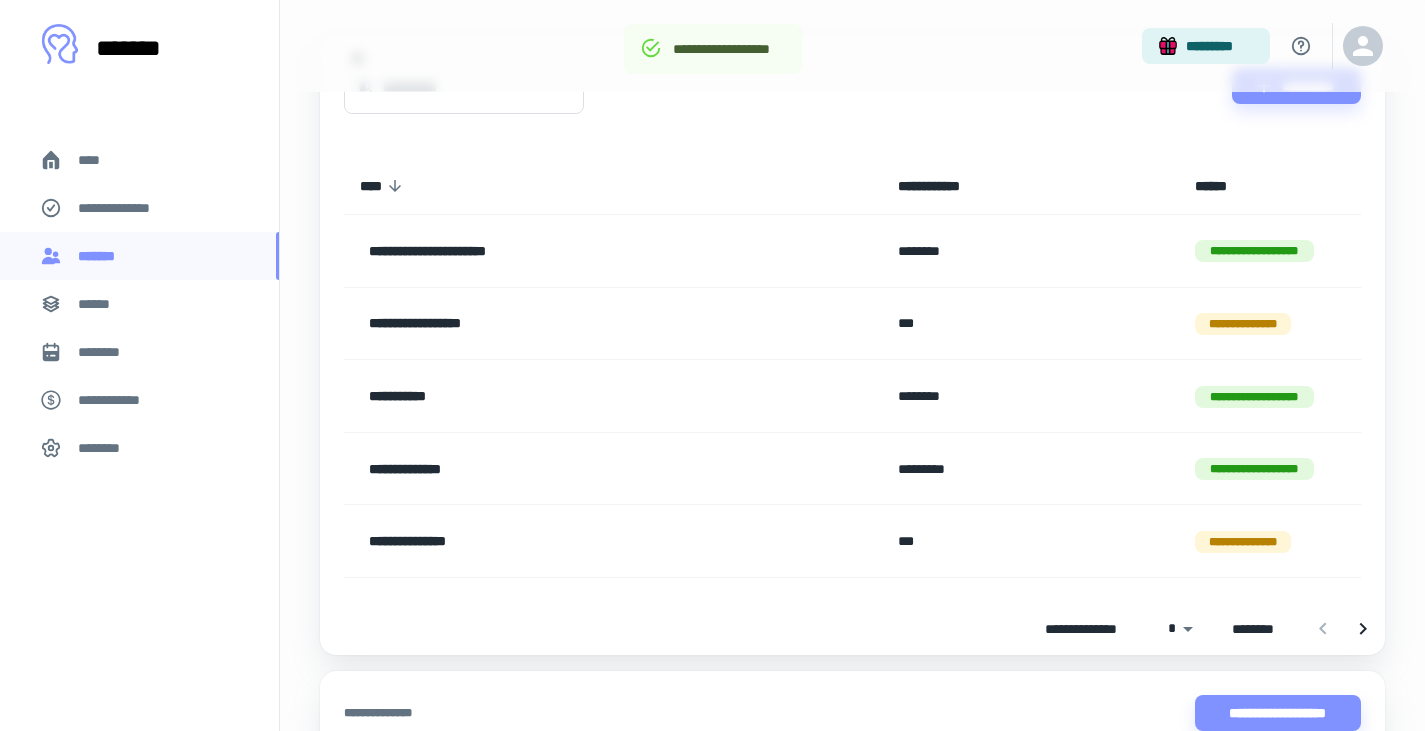 scroll, scrollTop: 155, scrollLeft: 0, axis: vertical 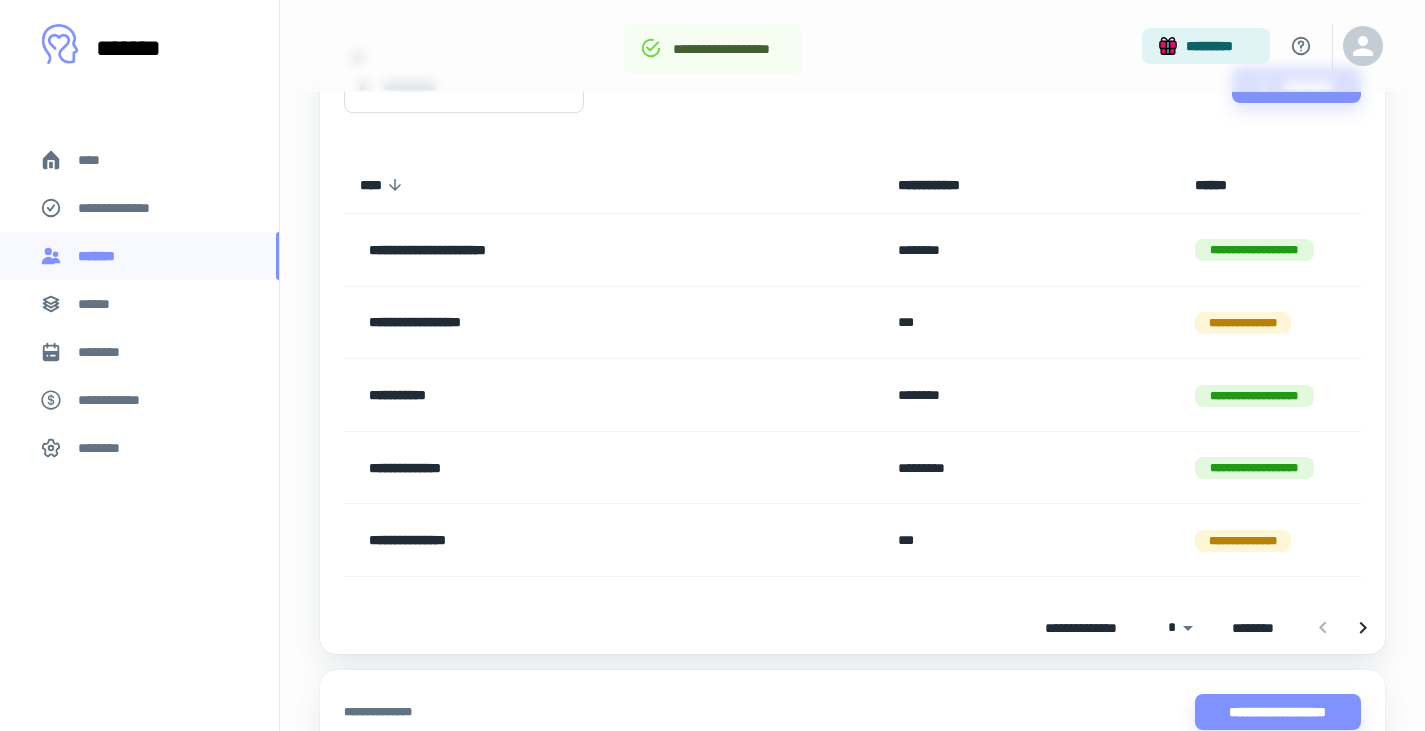 click on "******" at bounding box center [139, 304] 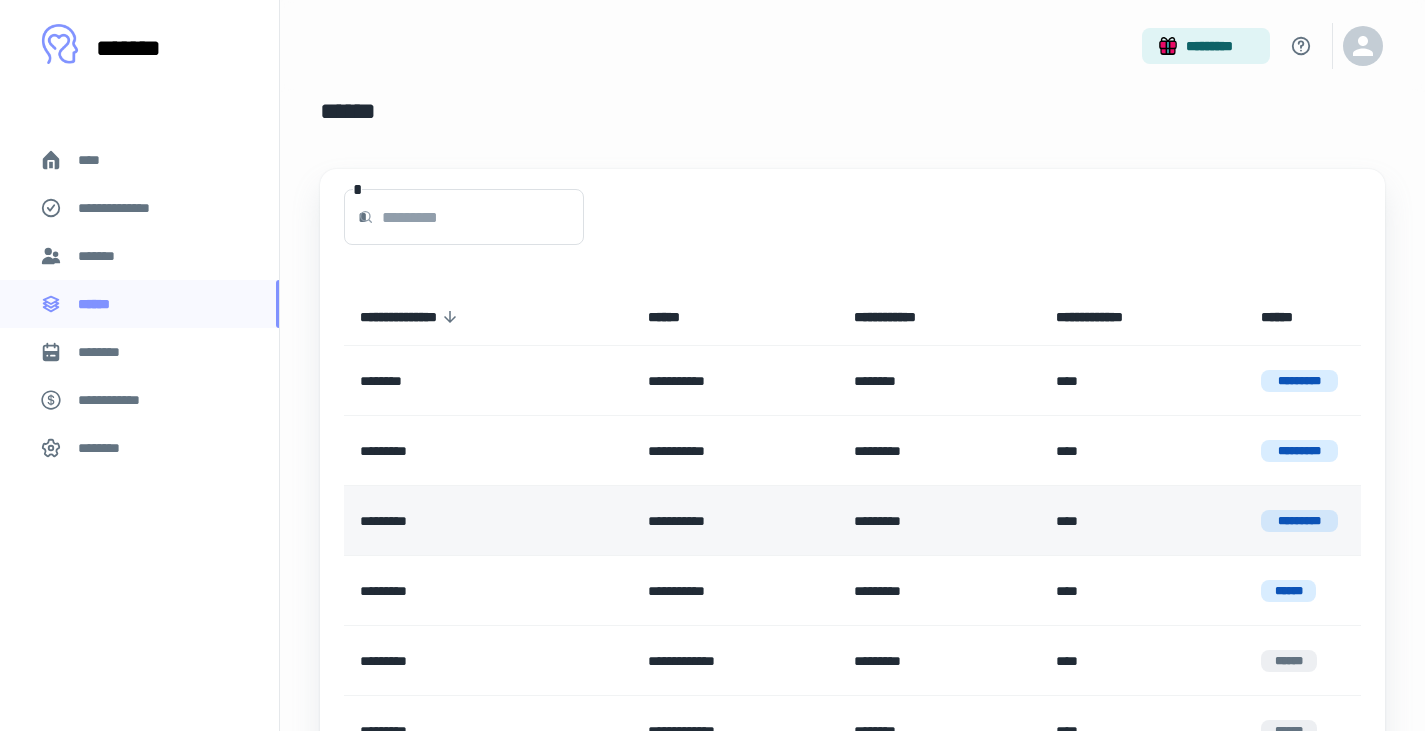 scroll, scrollTop: 0, scrollLeft: 0, axis: both 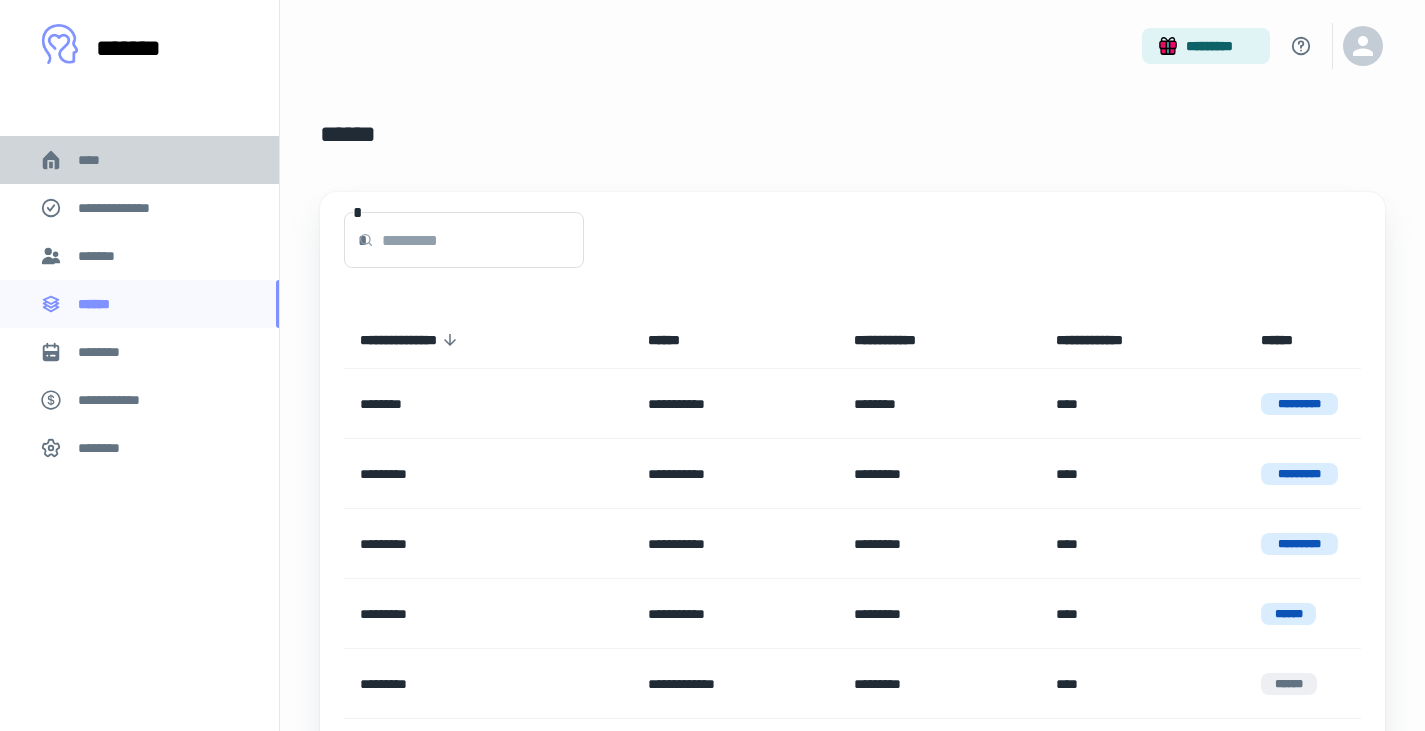 click on "****" at bounding box center (97, 160) 